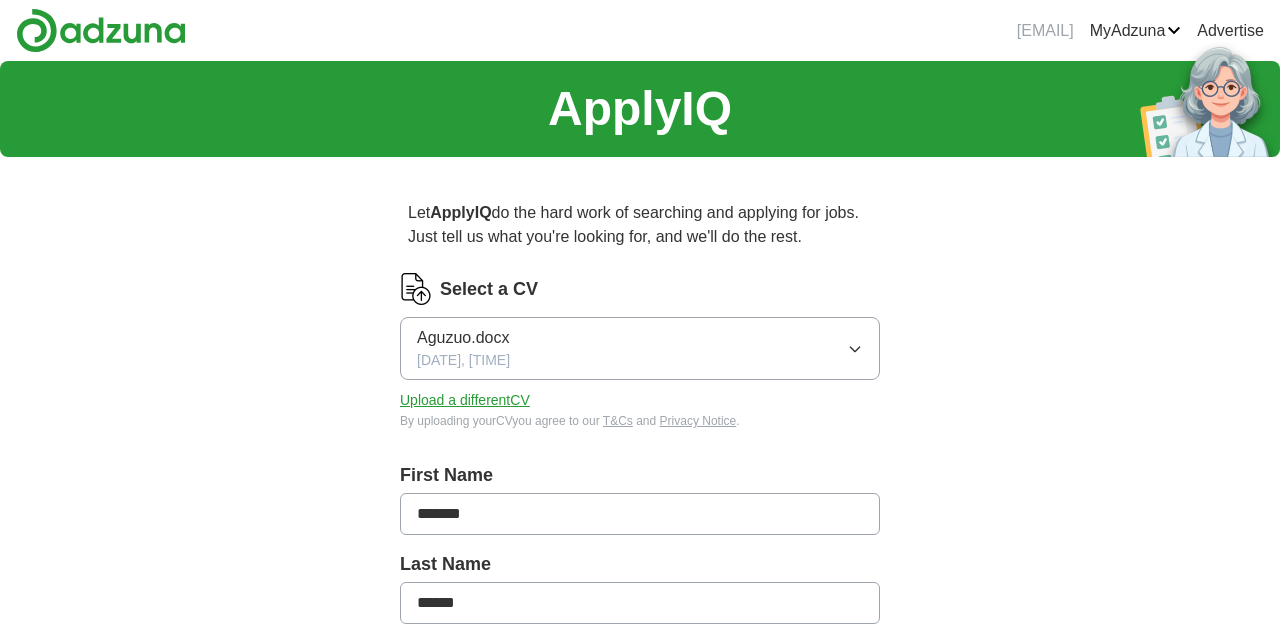 scroll, scrollTop: 0, scrollLeft: 0, axis: both 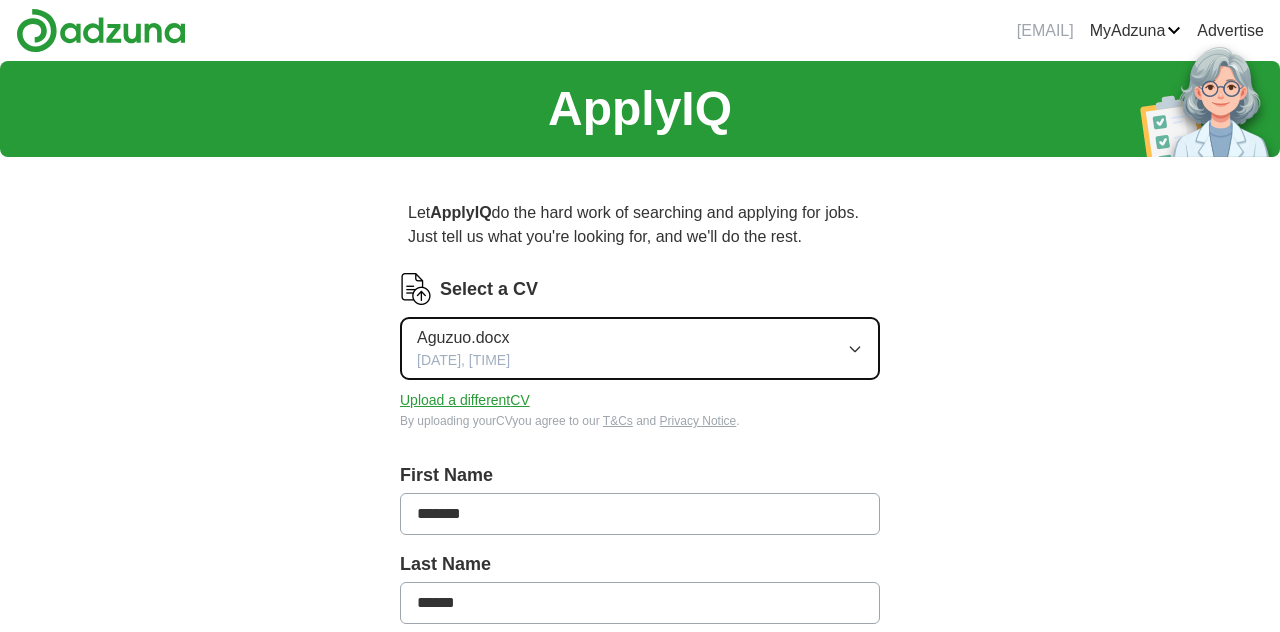 click 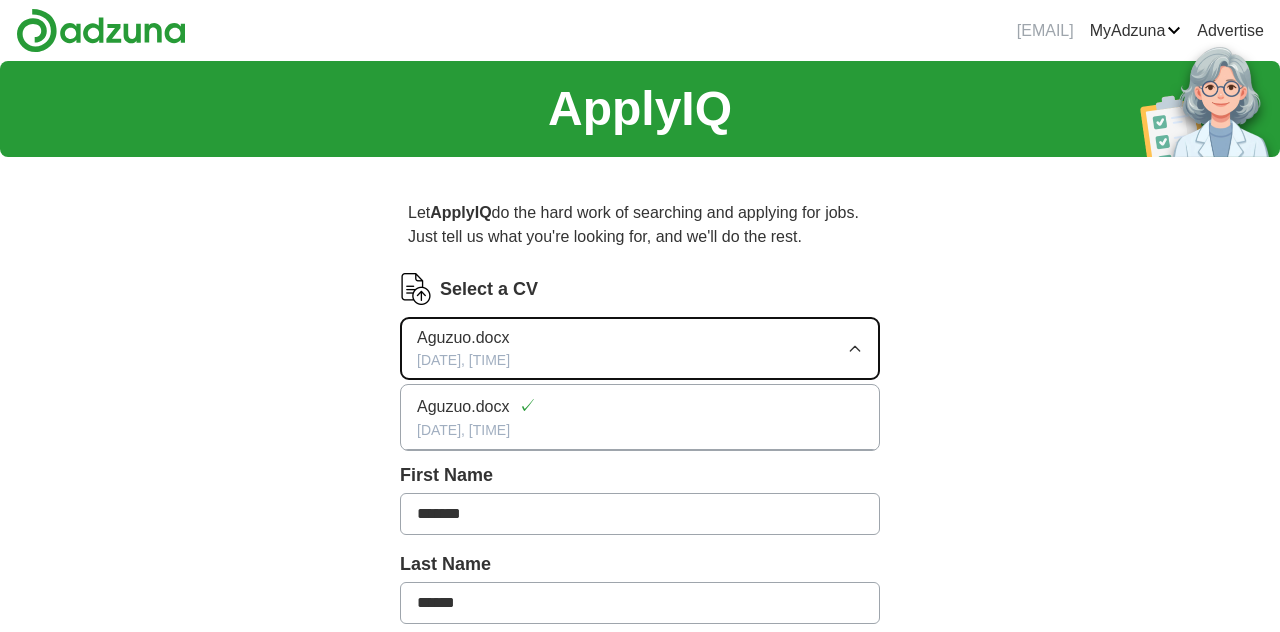 click 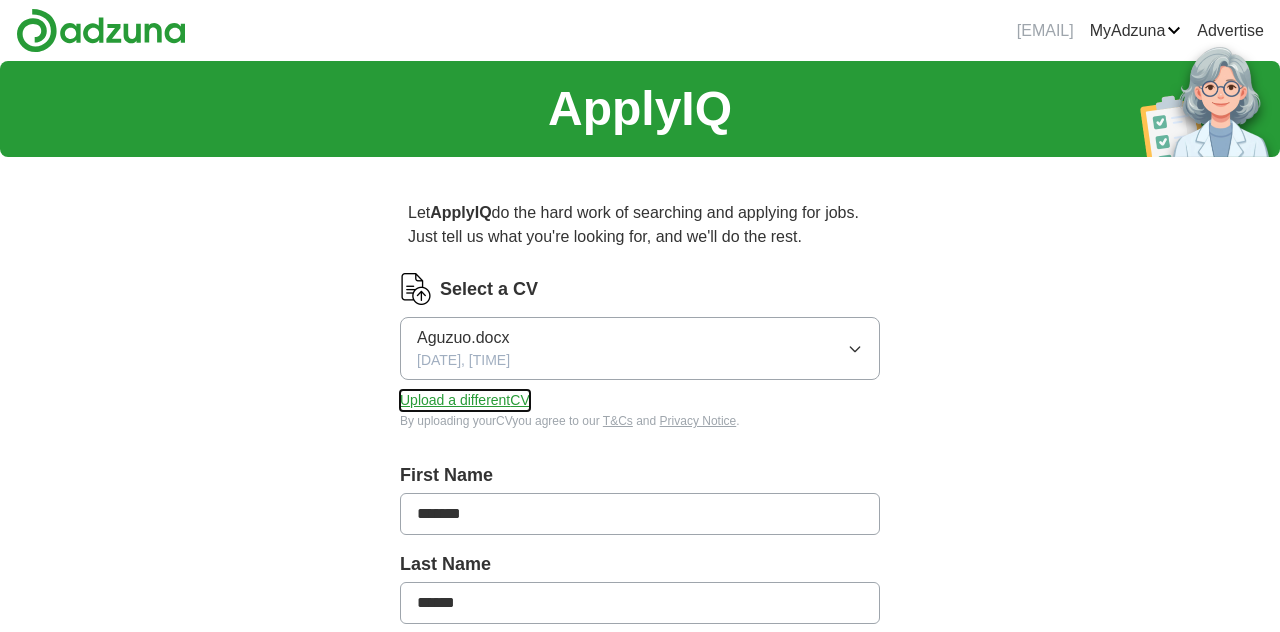click on "Upload a different  CV" at bounding box center [465, 400] 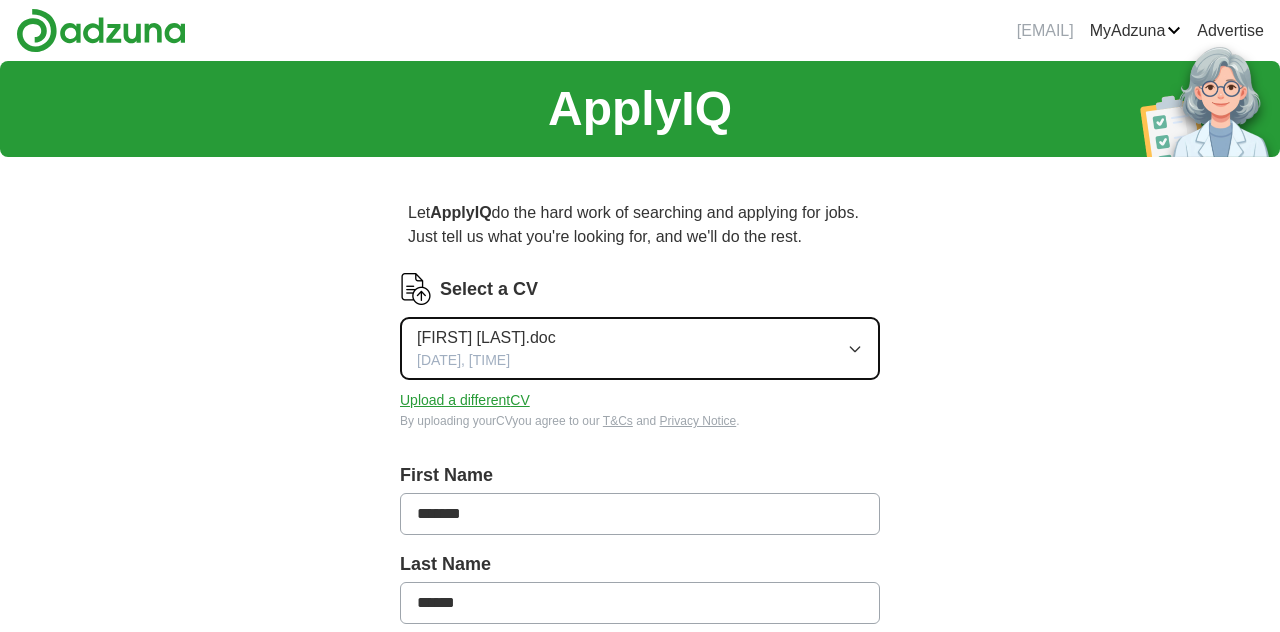click on "Jo Atunwa.doc" at bounding box center [486, 338] 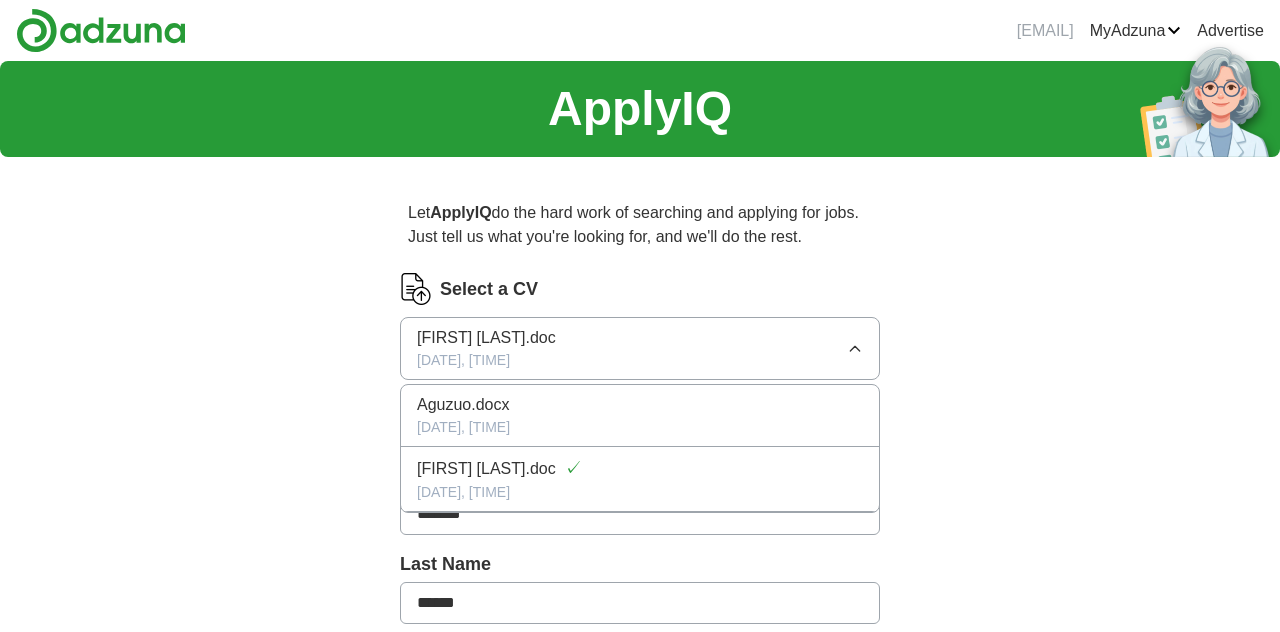 click on "ApplyIQ Let  ApplyIQ  do the hard work of searching and applying for jobs. Just tell us what you're looking for, and we'll do the rest. Select a CV Jo Atunwa.doc 11/07/2025, 20:31 Aguzuo.docx 22/05/2023, 00:08 Jo Atunwa.doc ✓ 11/07/2025, 20:31 Upload a different  CV By uploading your  CV  you agree to our   T&Cs   and   Privacy Notice . First Name ******* Last Name ****** What job are you looking for? Enter or select a minimum of 3 job titles (4-8 recommended) Product Owner + Project Manager + Transformation Lead + Agile Project Manager + Delivery Manager + Agile Coach + Delivery Support Specialist + Business Analyst + Scrum Master + Select all Where do you want to work? 25 mile radius What's your minimum salary? At least  £ -   per year £ 20 k £ 100 k+ Start applying for jobs By registering, you consent to us applying to suitable jobs for you" at bounding box center (640, 838) 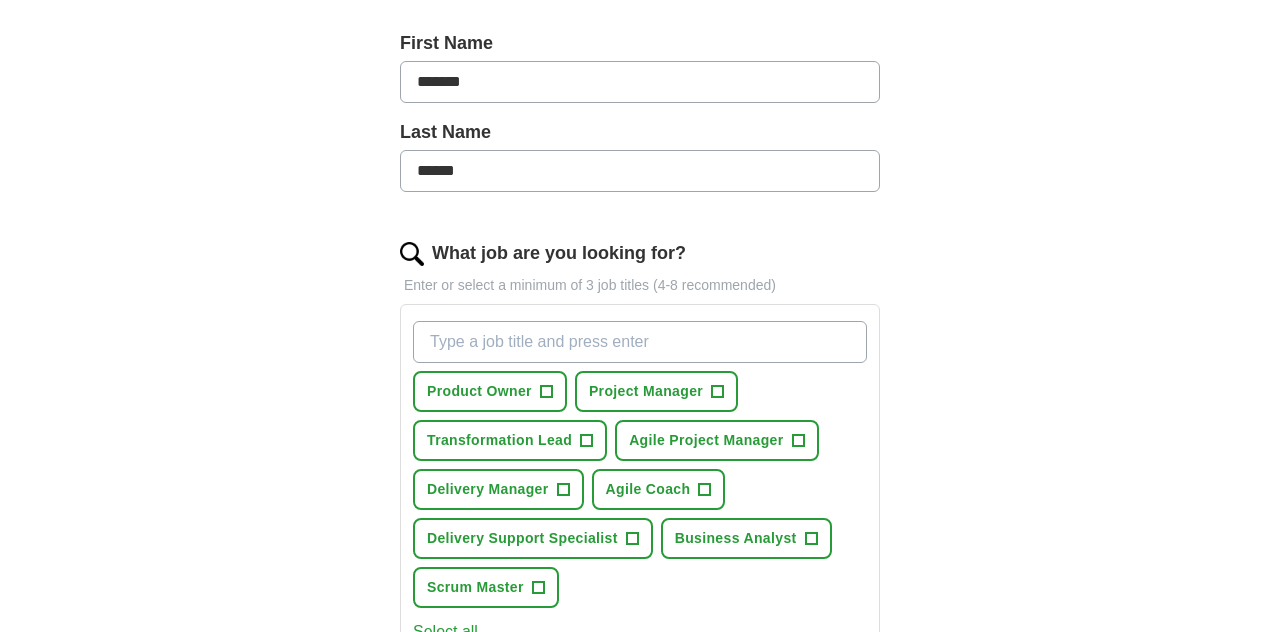 scroll, scrollTop: 464, scrollLeft: 0, axis: vertical 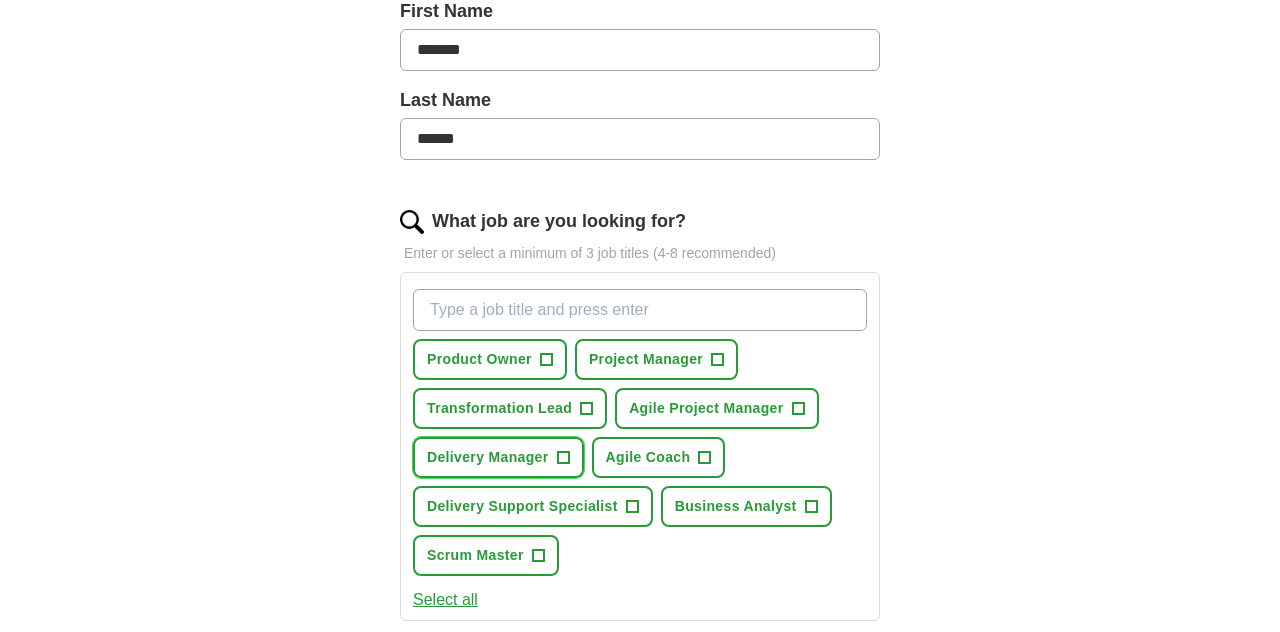 click on "+" at bounding box center [563, 458] 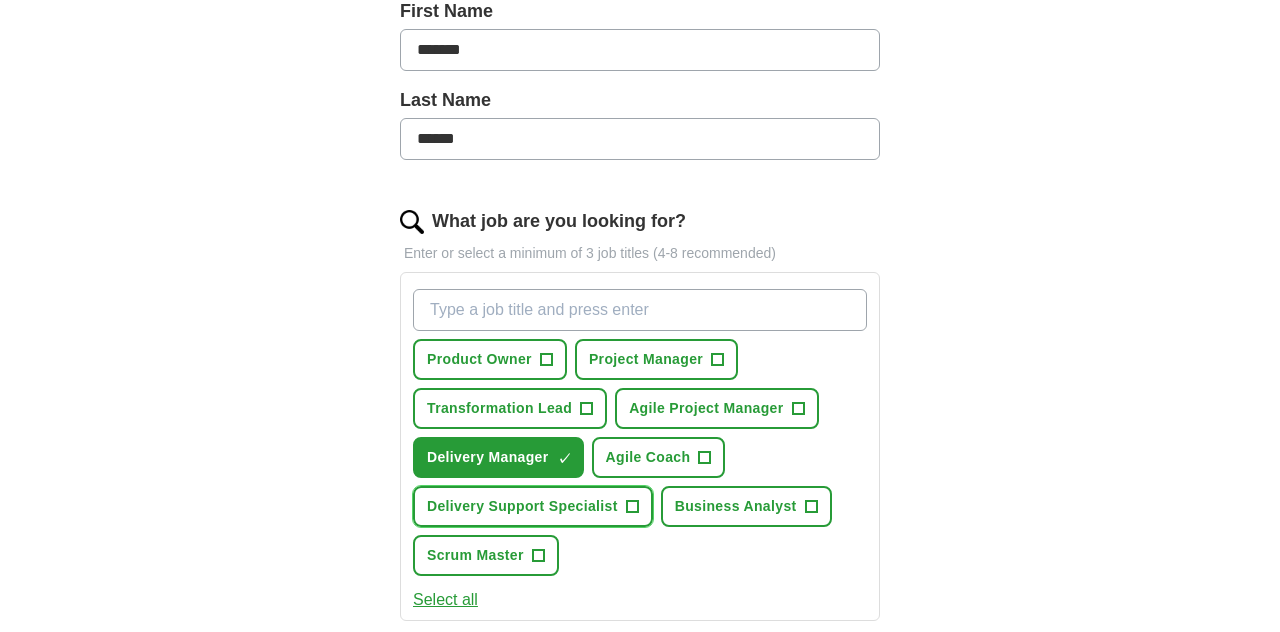 click on "+" at bounding box center (632, 507) 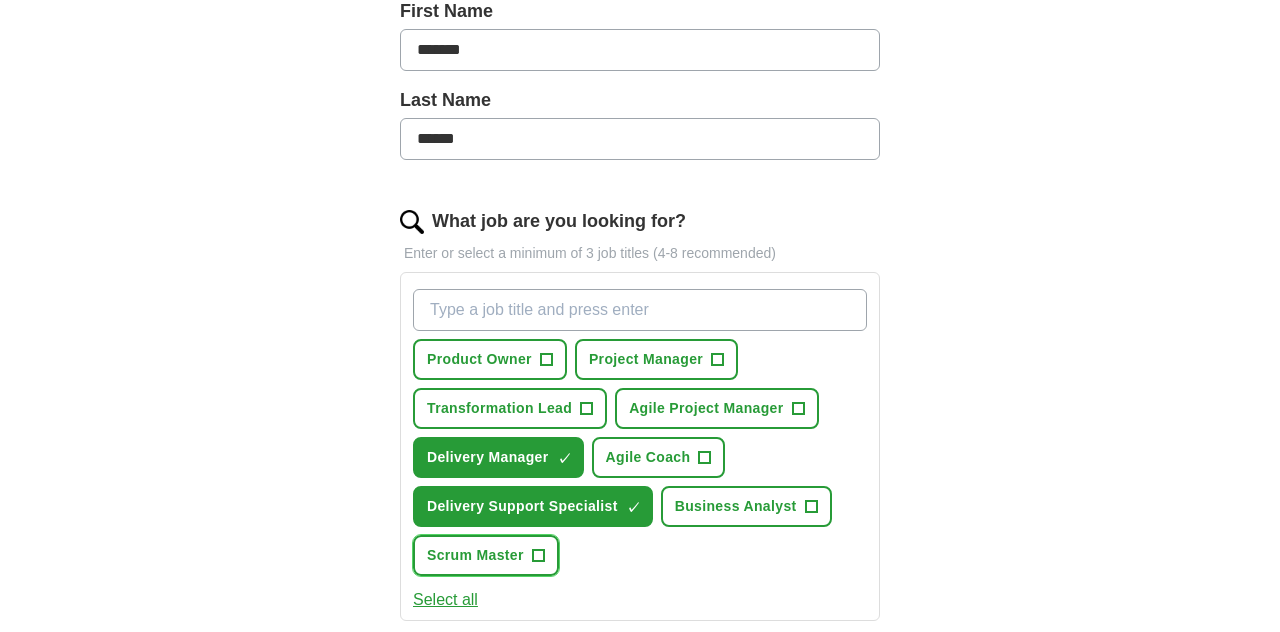 click on "+" at bounding box center [538, 556] 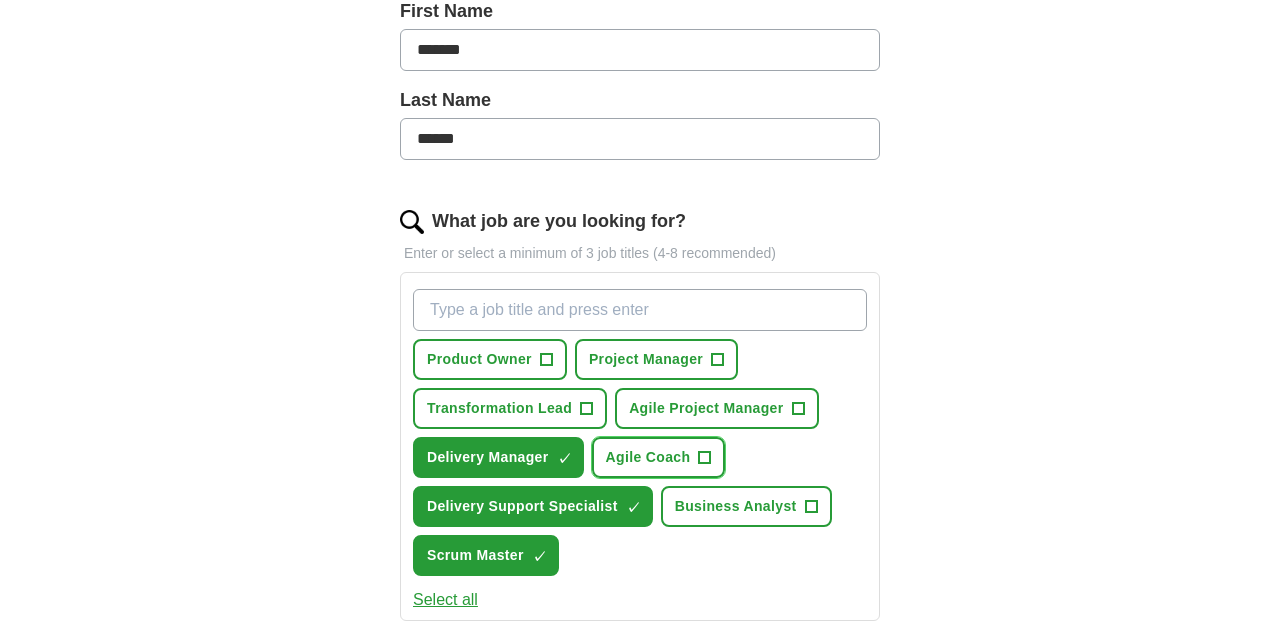 click on "+" at bounding box center [705, 458] 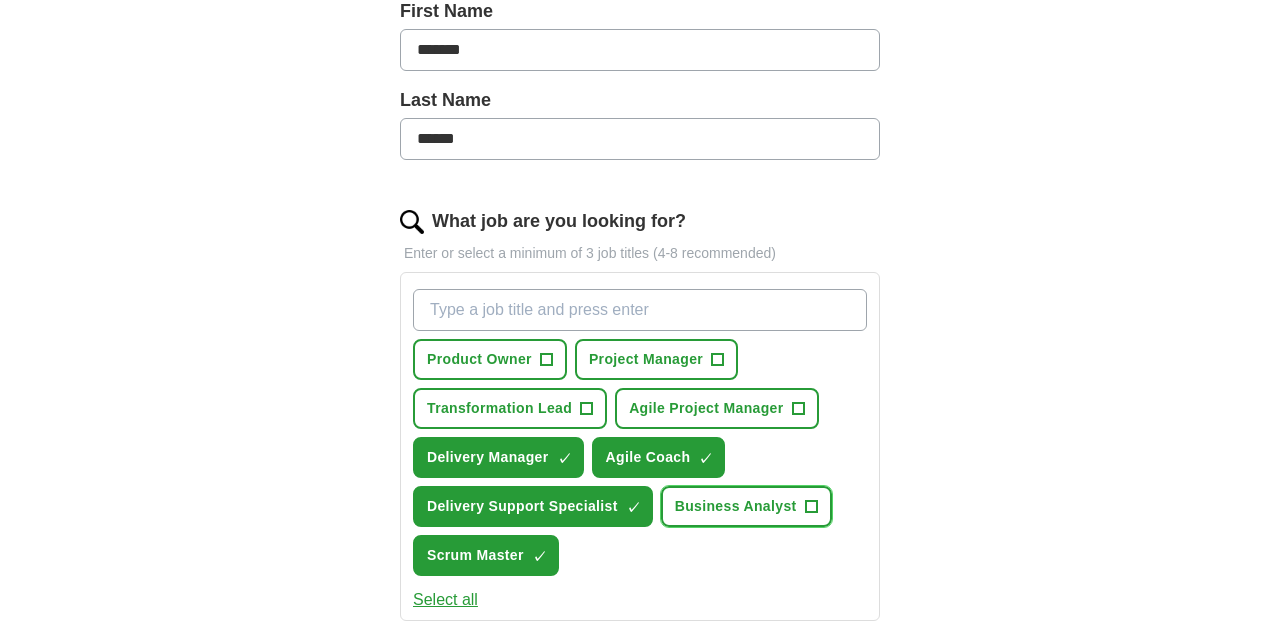 click on "+" at bounding box center (811, 507) 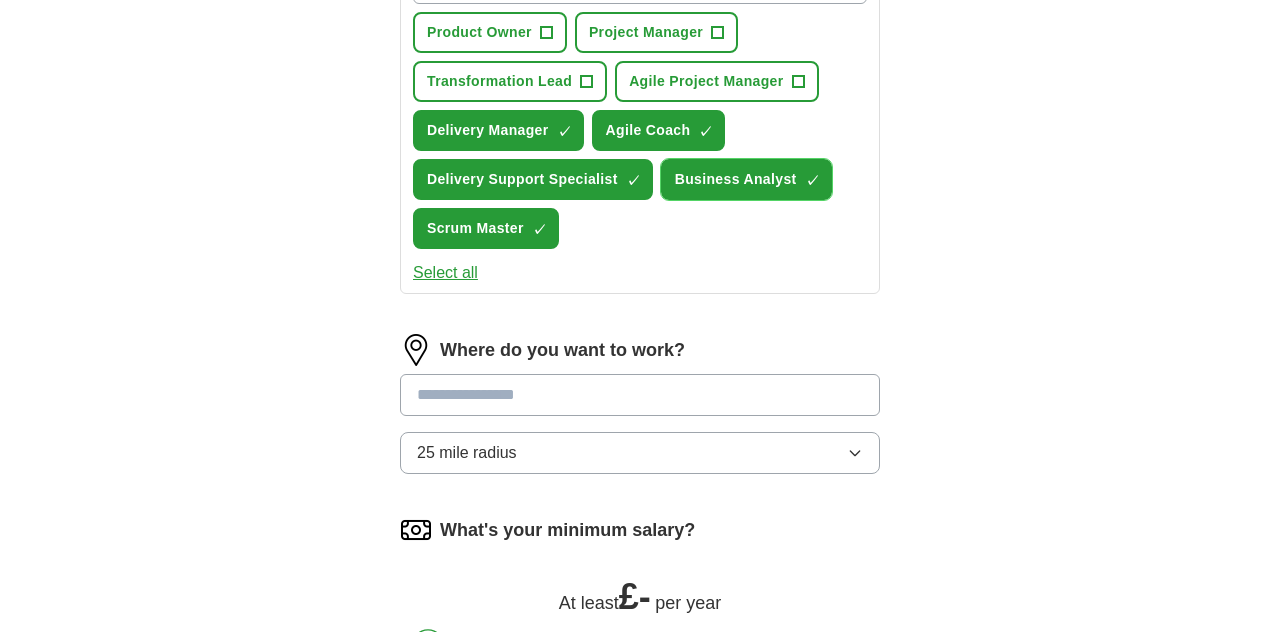 scroll, scrollTop: 798, scrollLeft: 0, axis: vertical 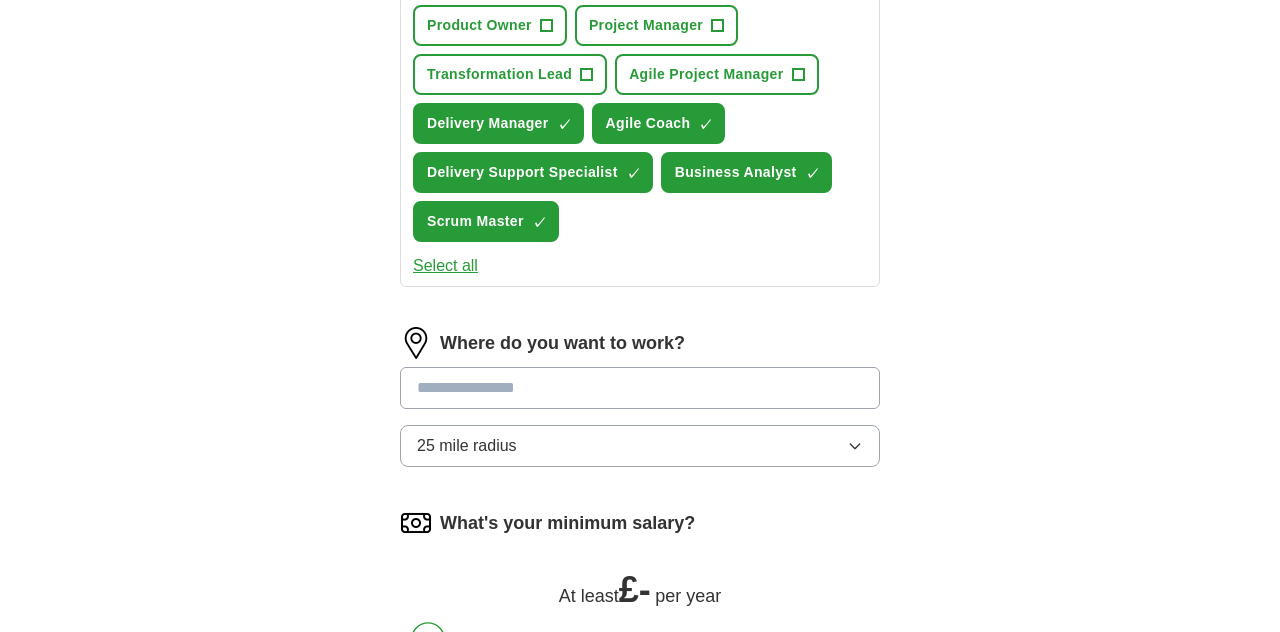 click at bounding box center (640, 388) 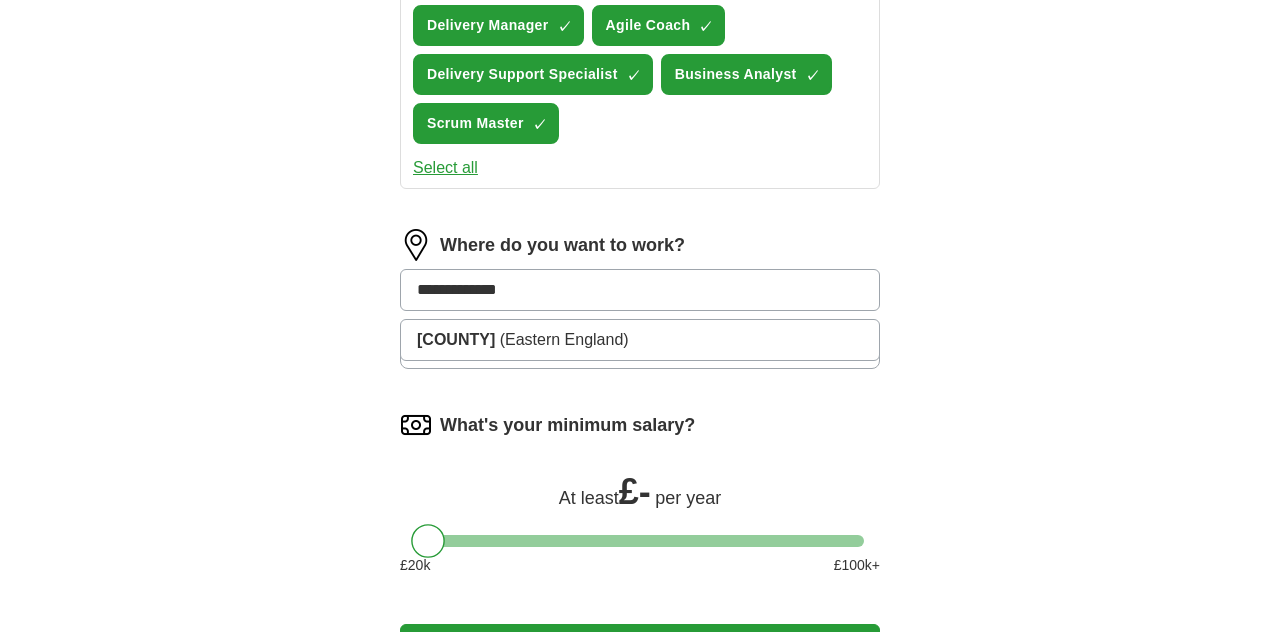scroll, scrollTop: 967, scrollLeft: 0, axis: vertical 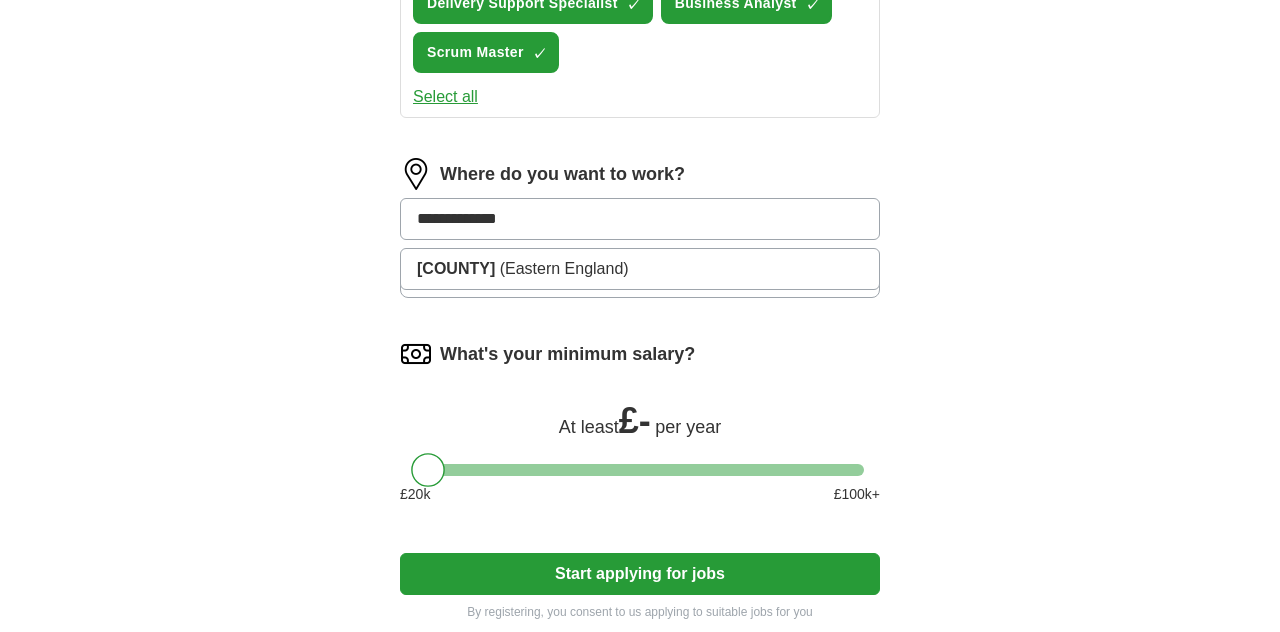 type on "**********" 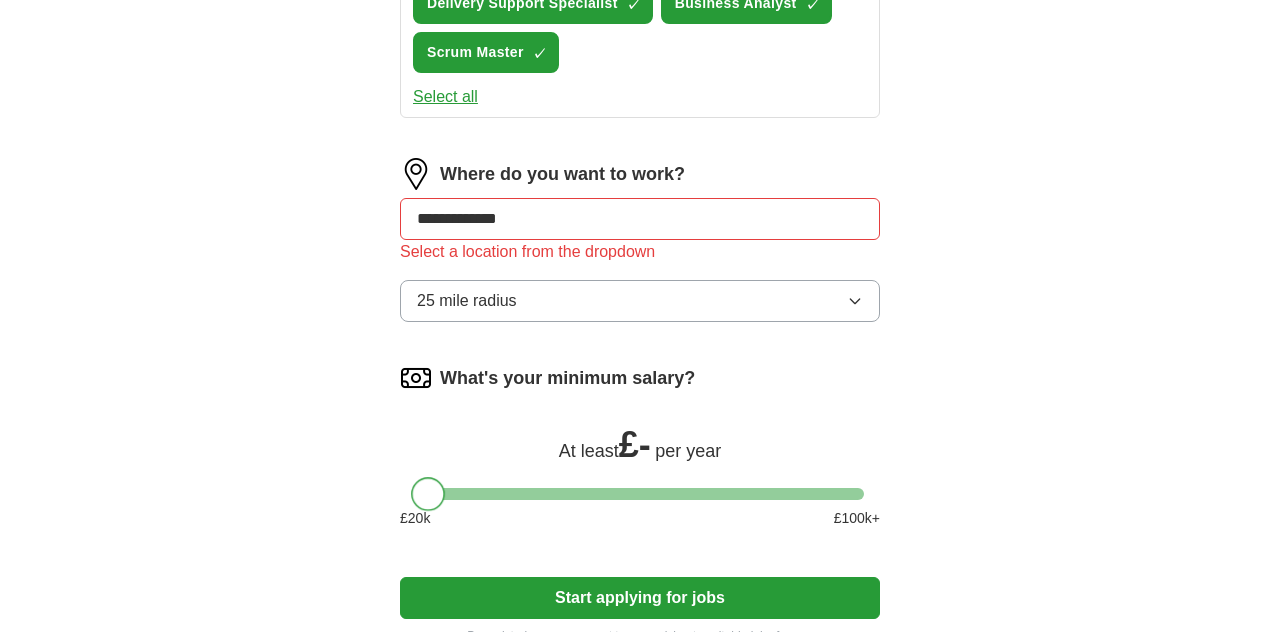 click on "What's your minimum salary? At least  £ -   per year £ 20 k £ 100 k+" at bounding box center (640, 453) 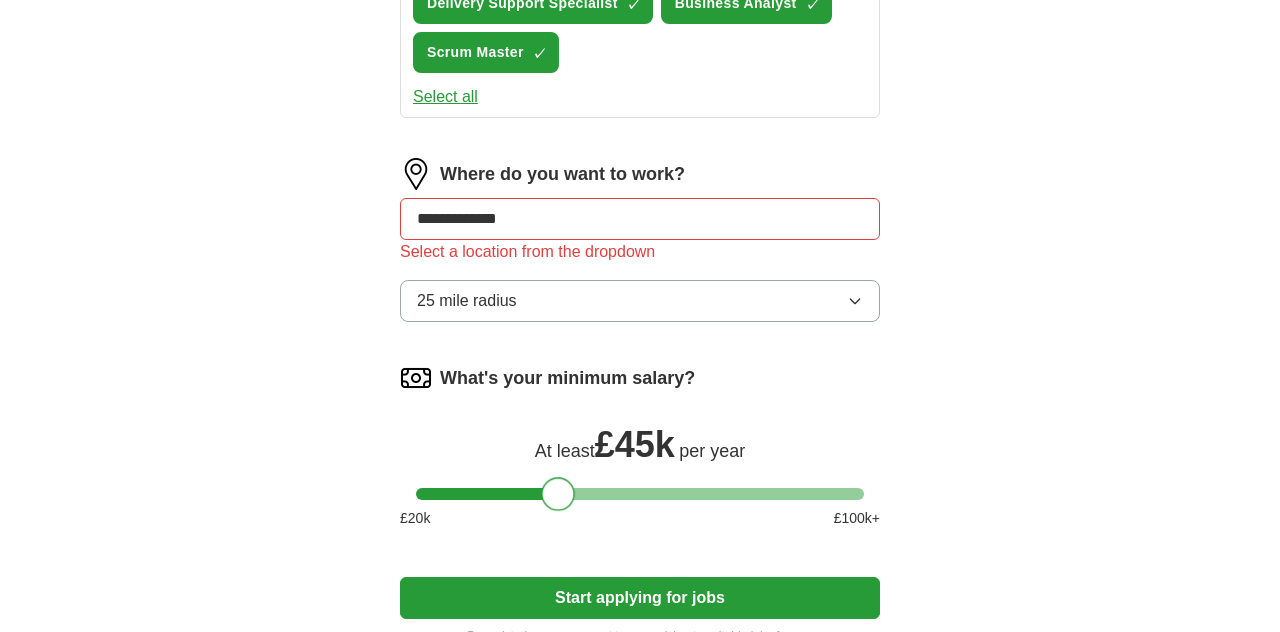 drag, startPoint x: 458, startPoint y: 489, endPoint x: 564, endPoint y: 488, distance: 106.004715 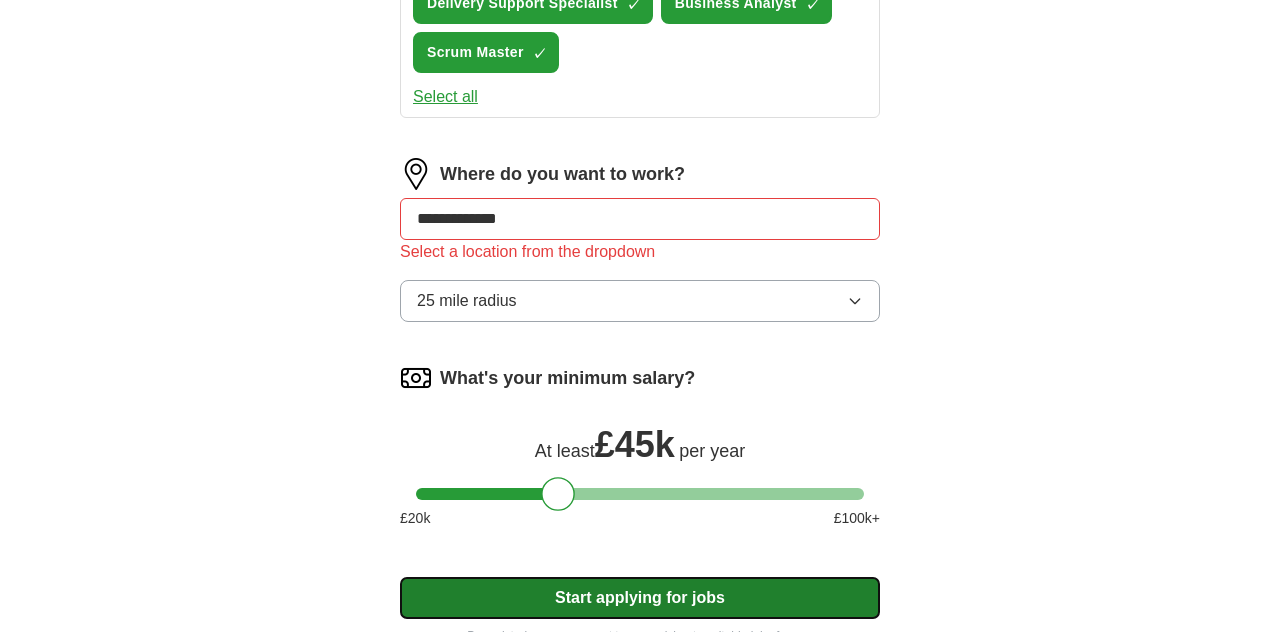 click on "Start applying for jobs" at bounding box center [640, 598] 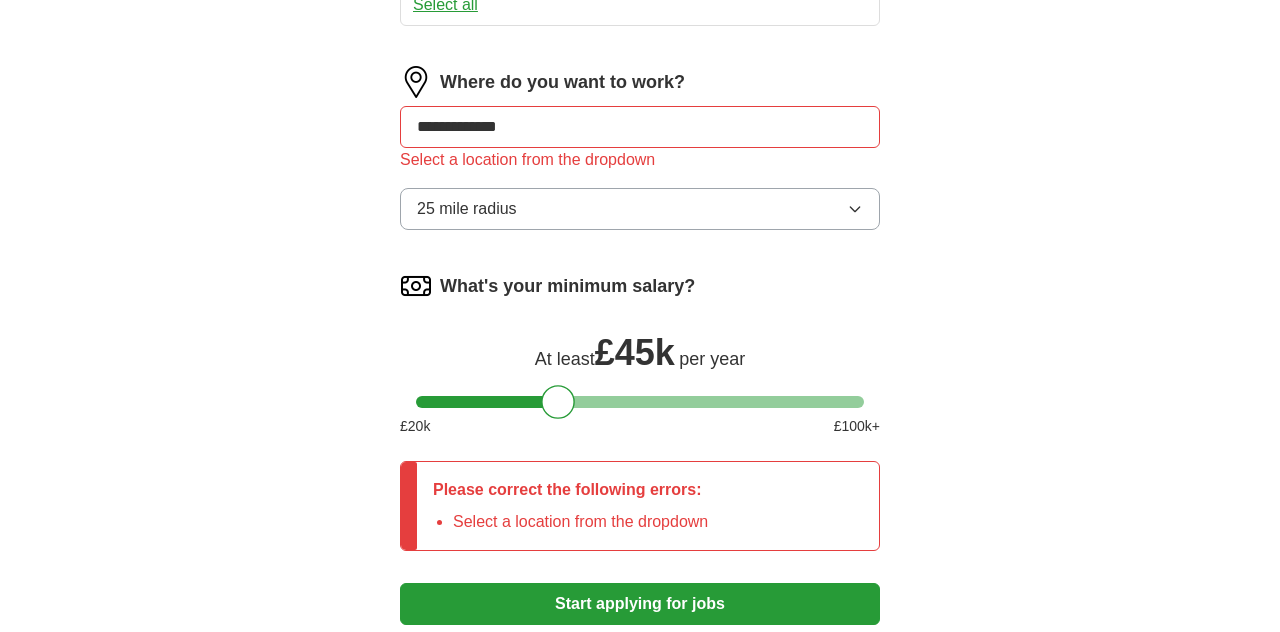 scroll, scrollTop: 1057, scrollLeft: 0, axis: vertical 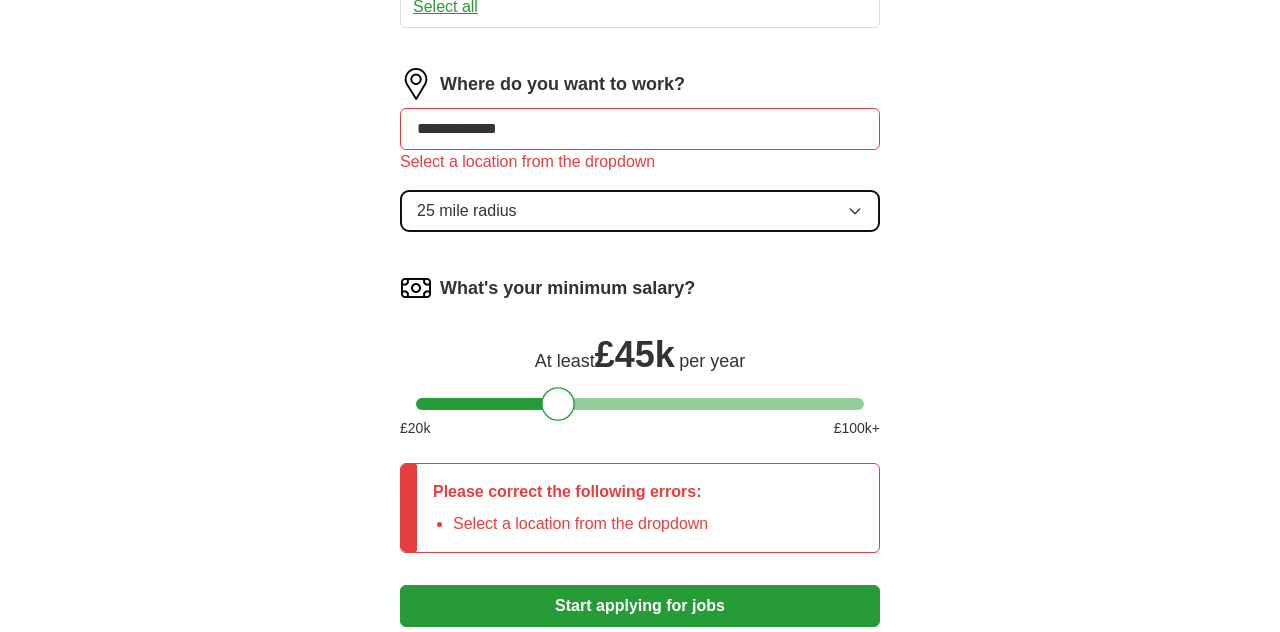 click 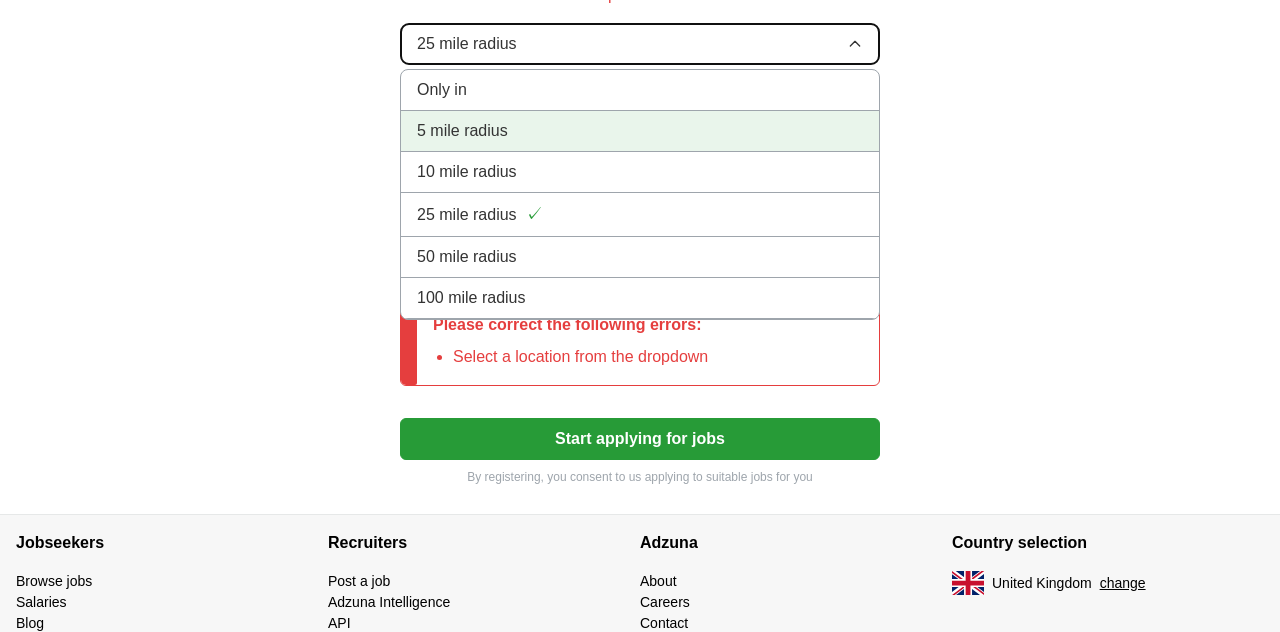 scroll, scrollTop: 1227, scrollLeft: 0, axis: vertical 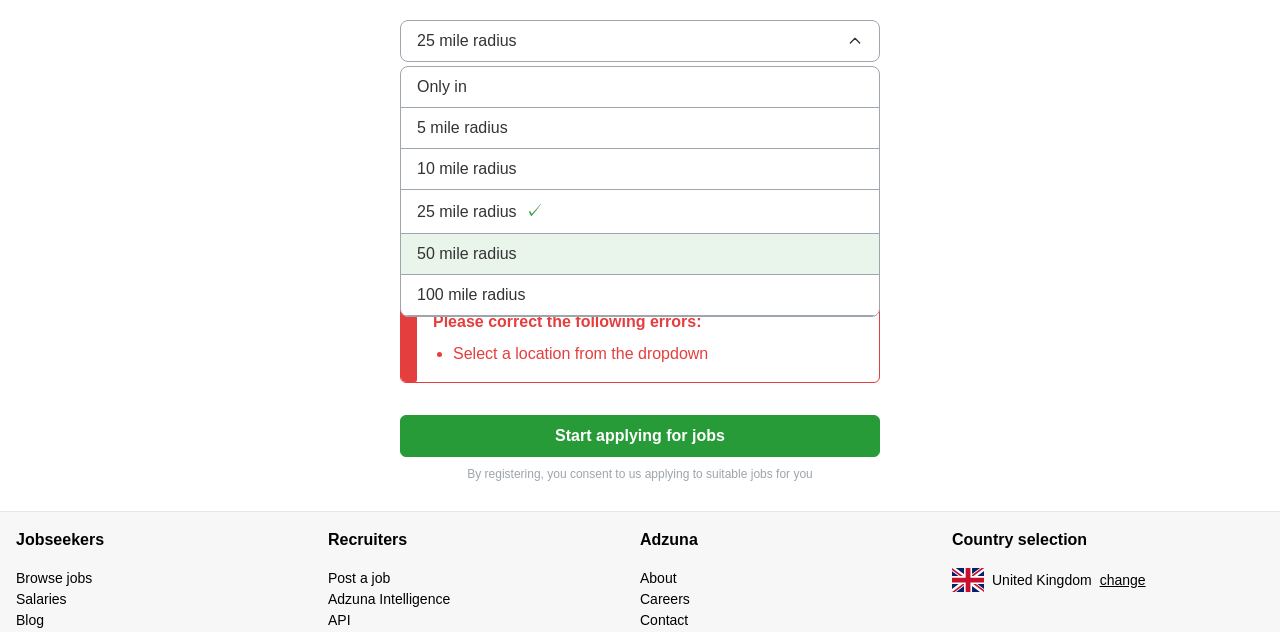 click on "50 mile radius" at bounding box center (467, 254) 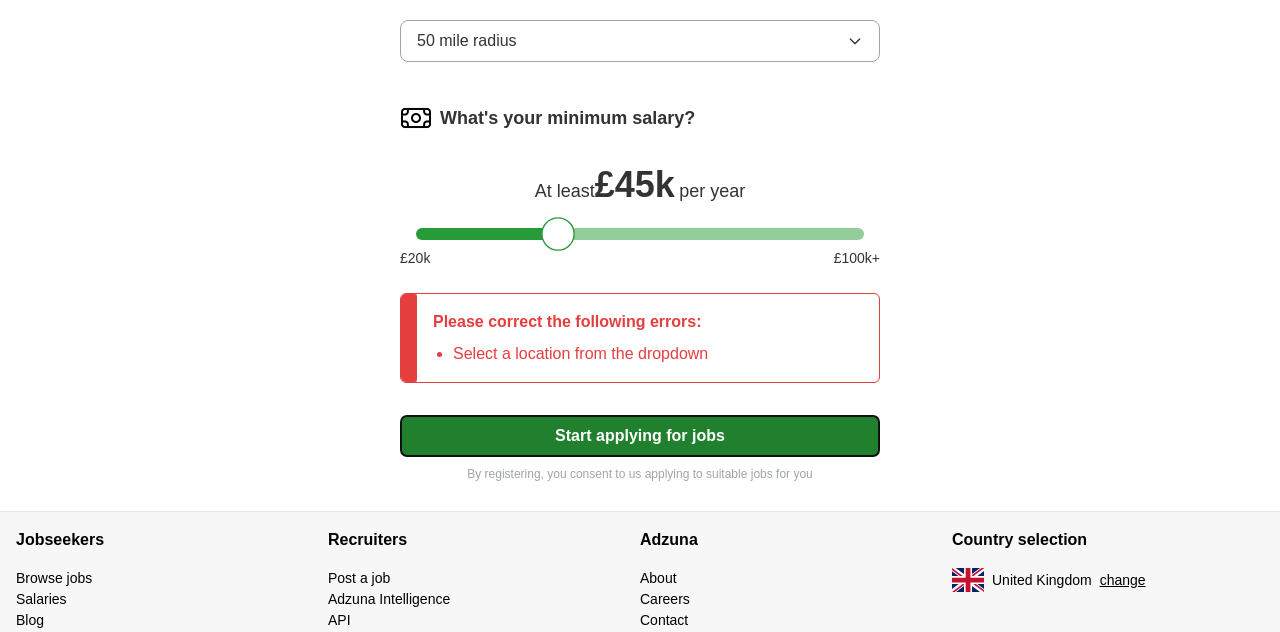 click on "Start applying for jobs" at bounding box center [640, 436] 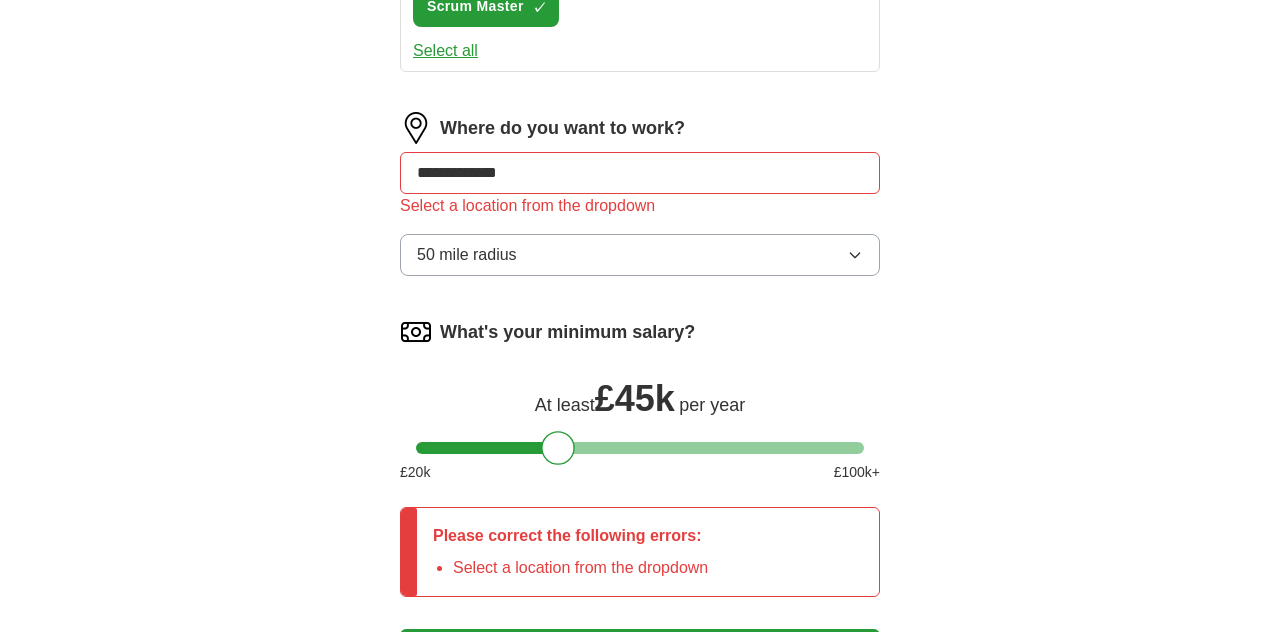 scroll, scrollTop: 1008, scrollLeft: 0, axis: vertical 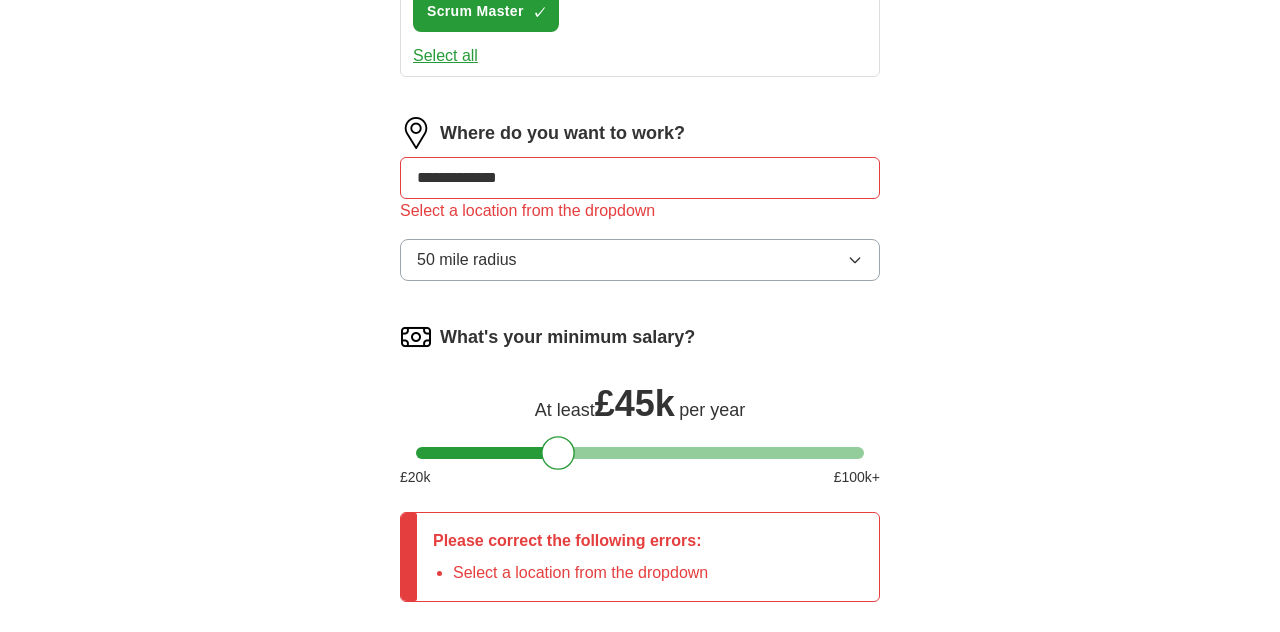 click on "**********" at bounding box center (640, 178) 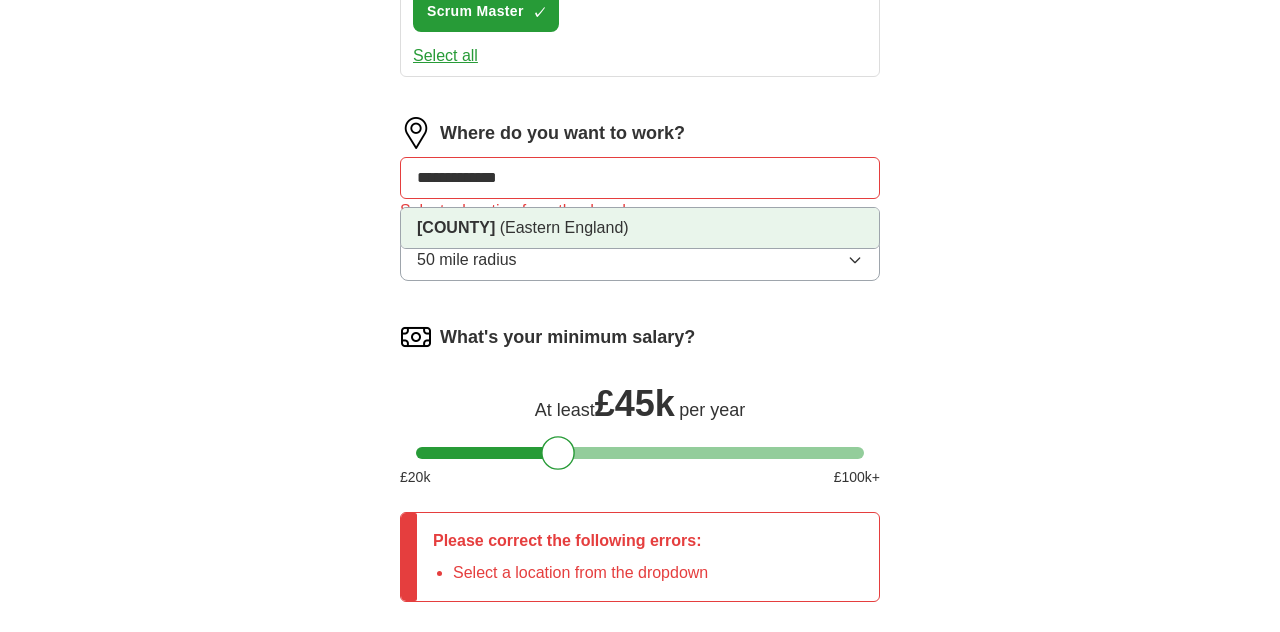 click on "Hertfordshire" at bounding box center [456, 227] 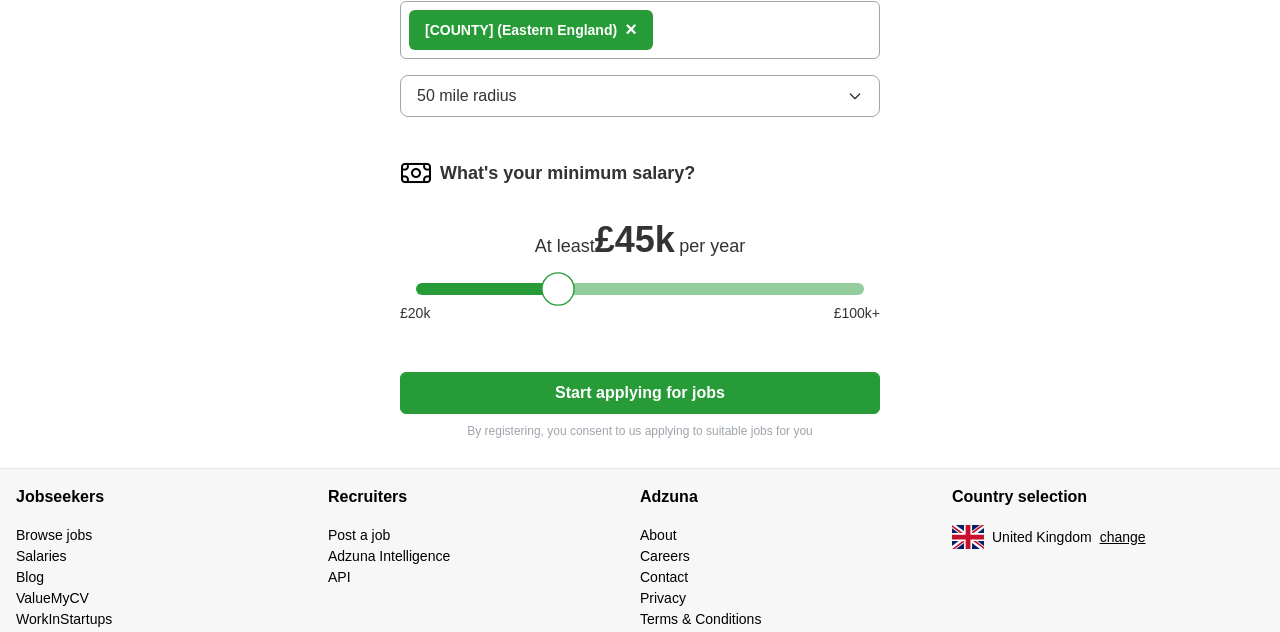scroll, scrollTop: 1202, scrollLeft: 0, axis: vertical 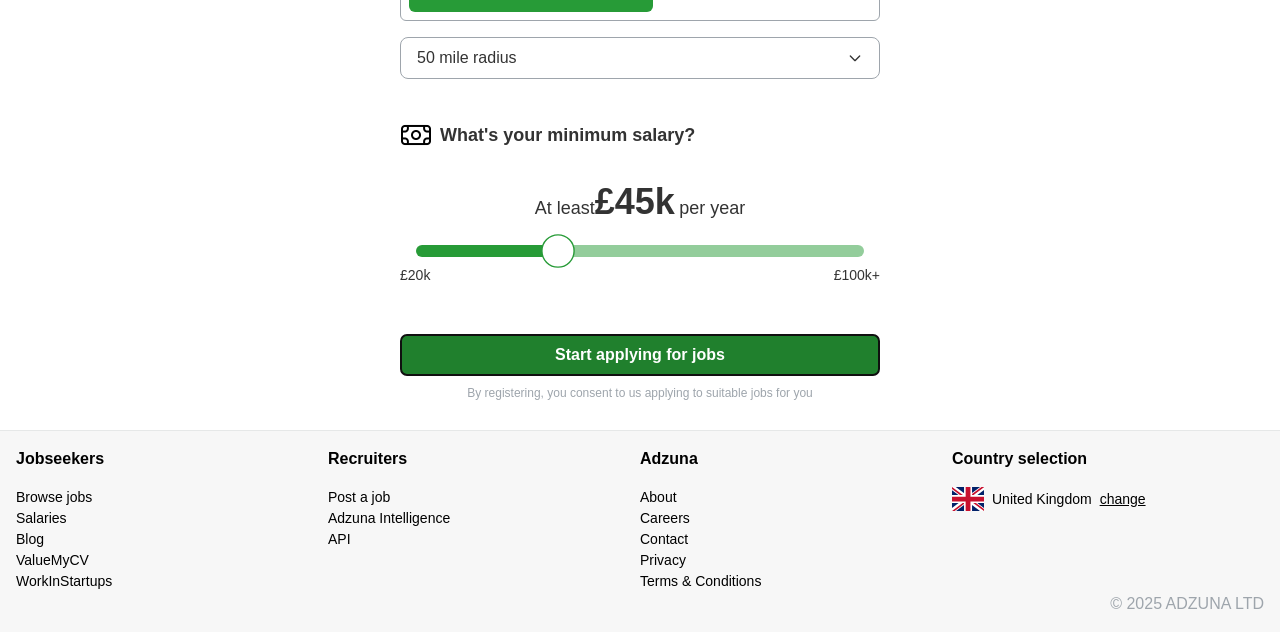 click on "Start applying for jobs" at bounding box center [640, 355] 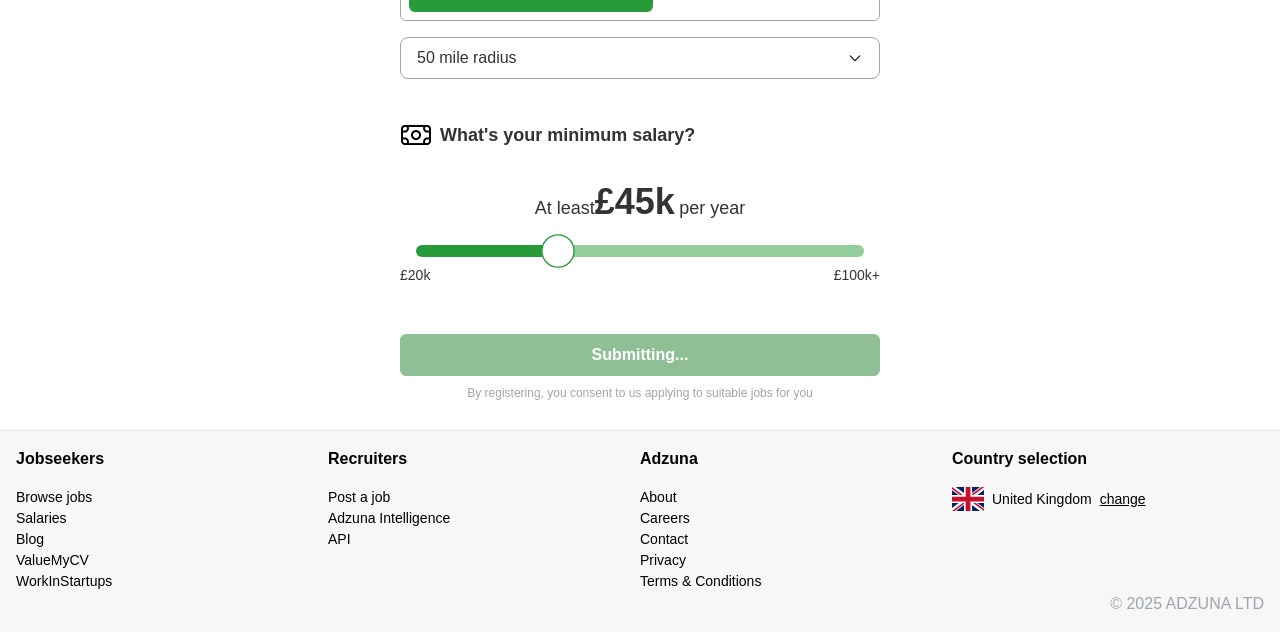 select on "**" 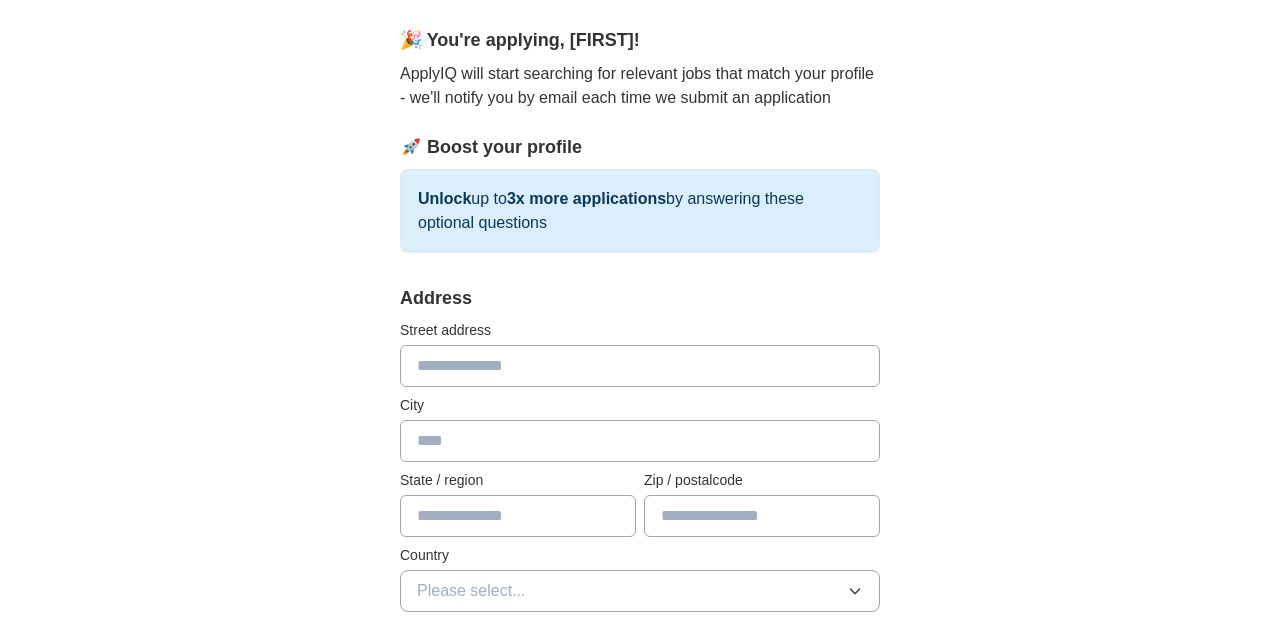 scroll, scrollTop: 181, scrollLeft: 0, axis: vertical 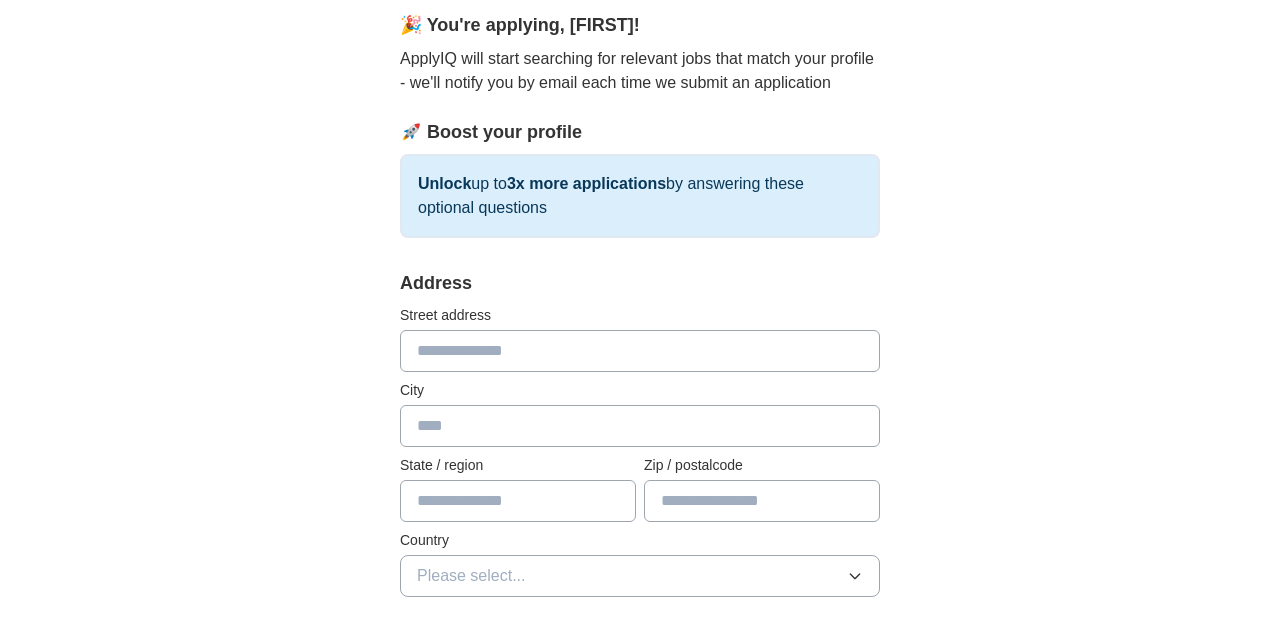 click at bounding box center [640, 351] 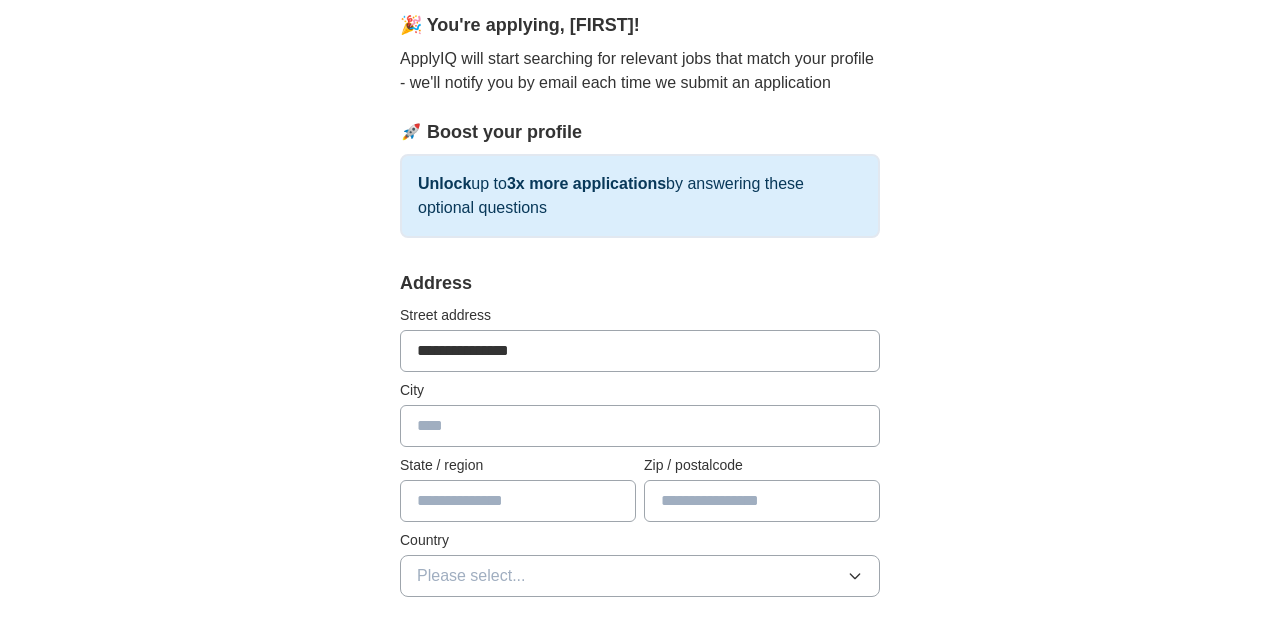 type on "*********" 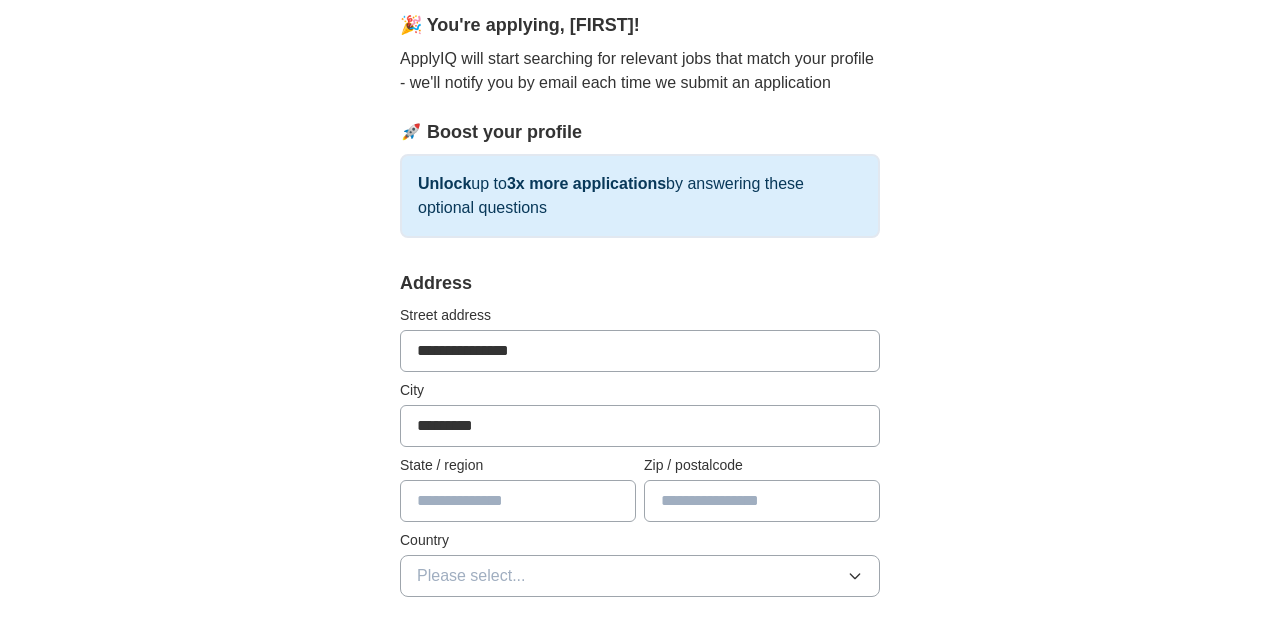 type on "**********" 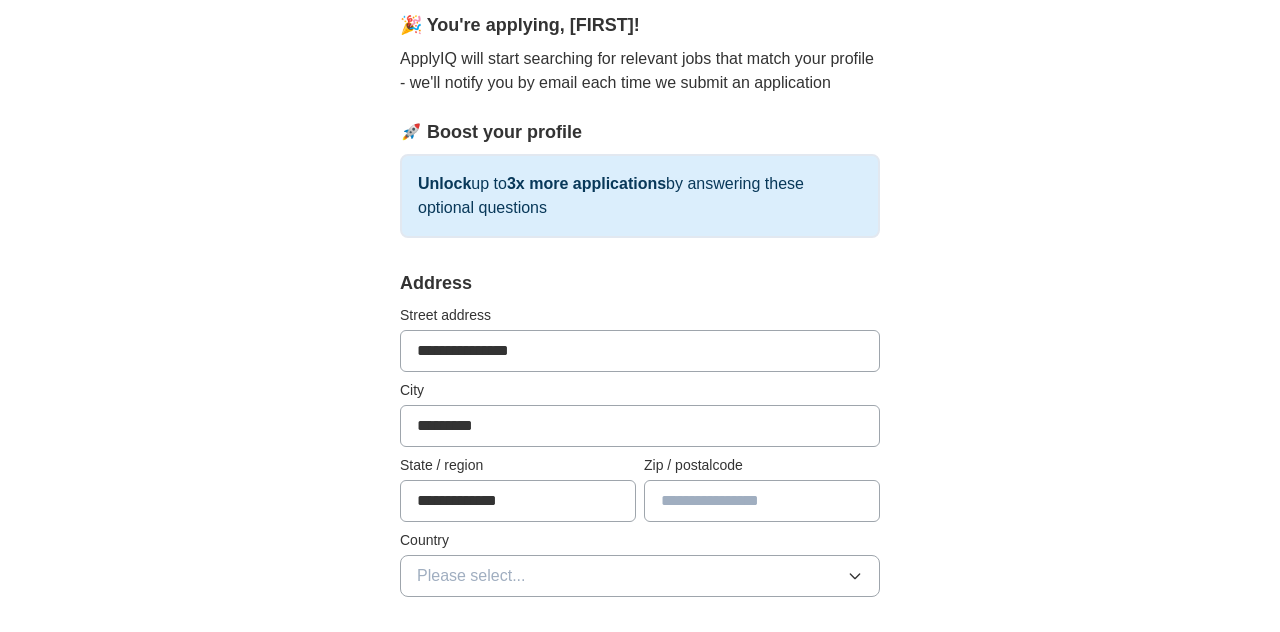 type on "*******" 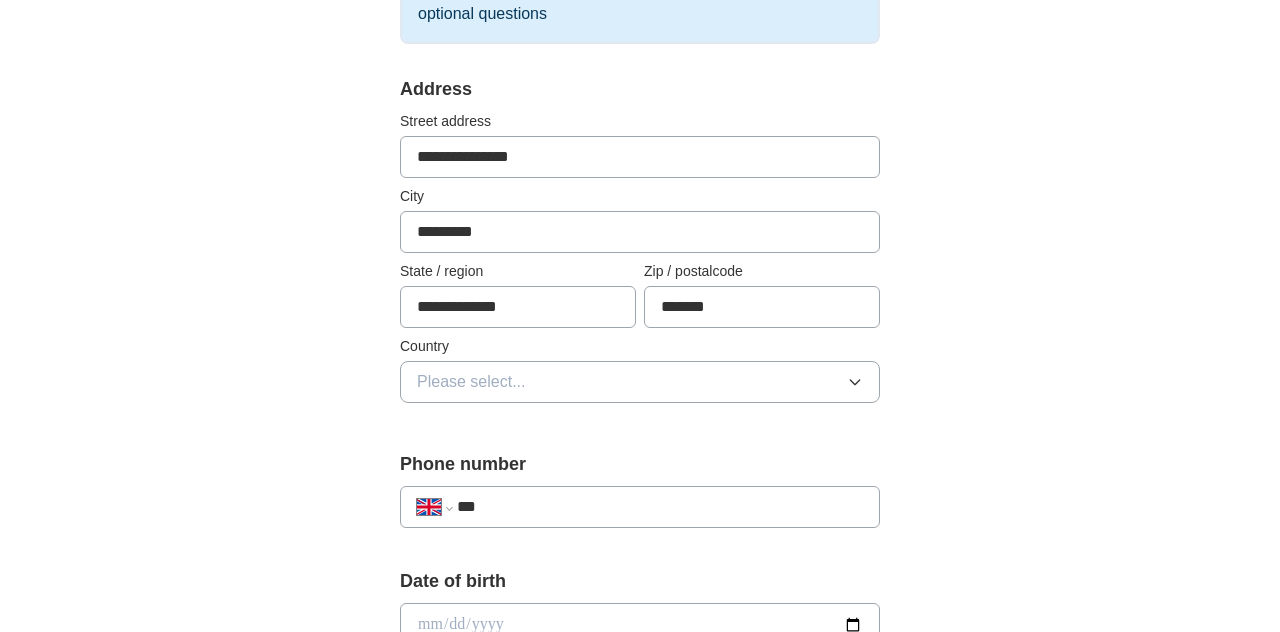 scroll, scrollTop: 377, scrollLeft: 0, axis: vertical 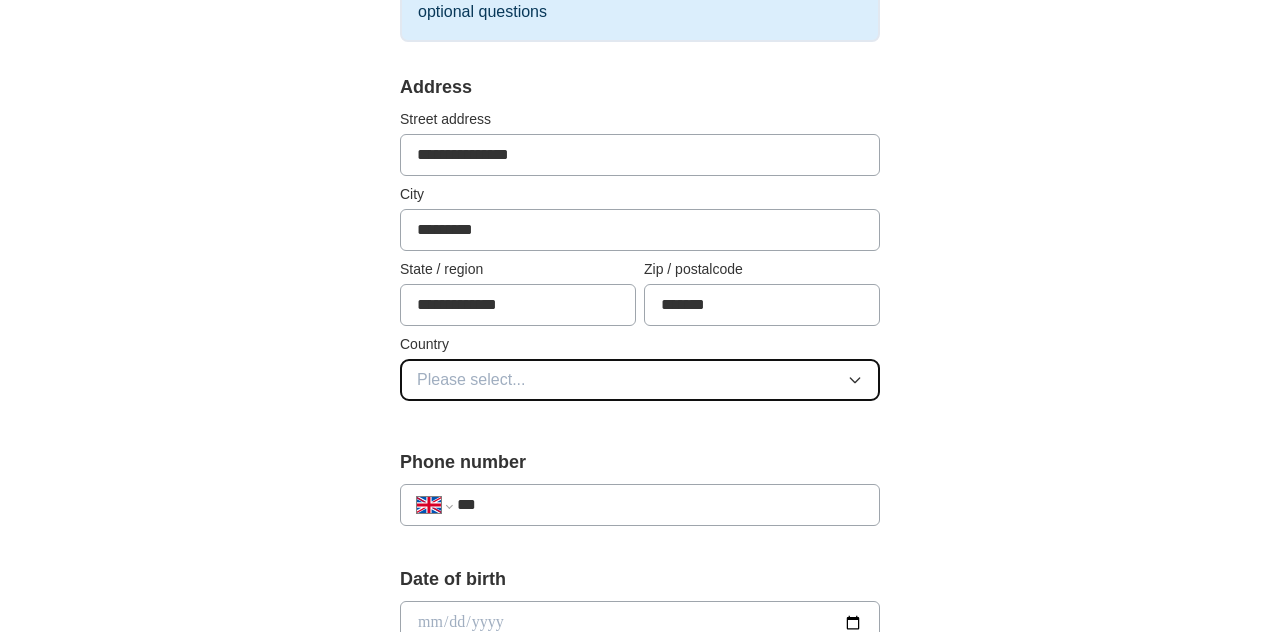 click 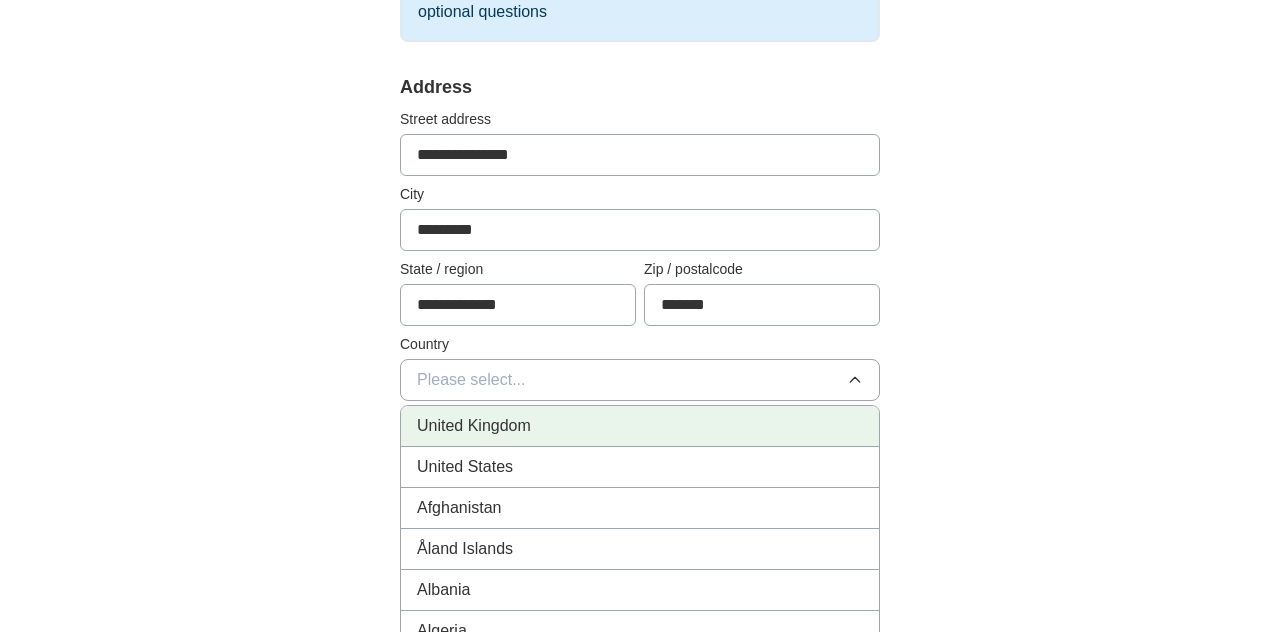 click on "United Kingdom" at bounding box center [474, 426] 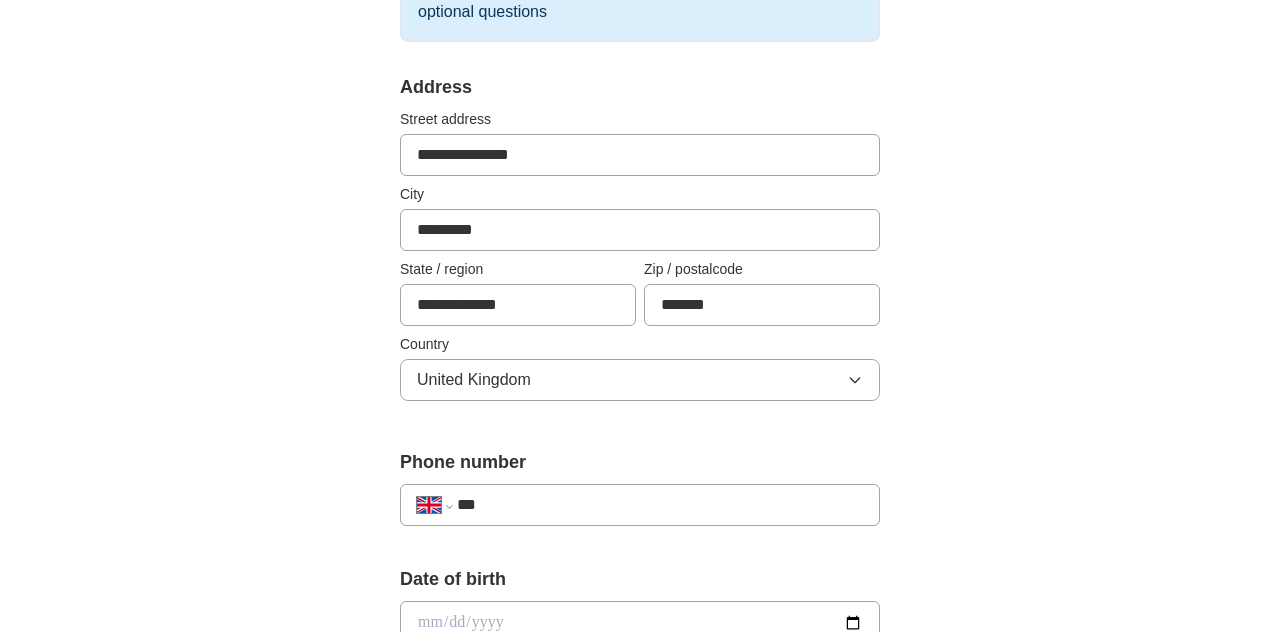 click on "***" at bounding box center (660, 505) 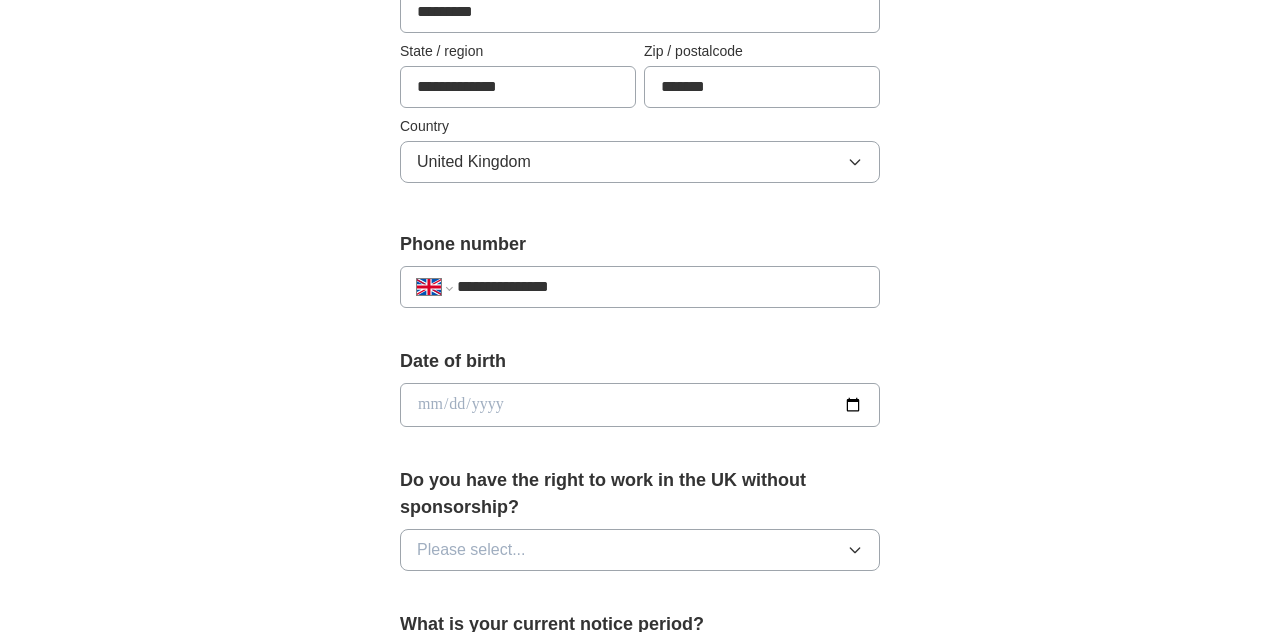 scroll, scrollTop: 600, scrollLeft: 0, axis: vertical 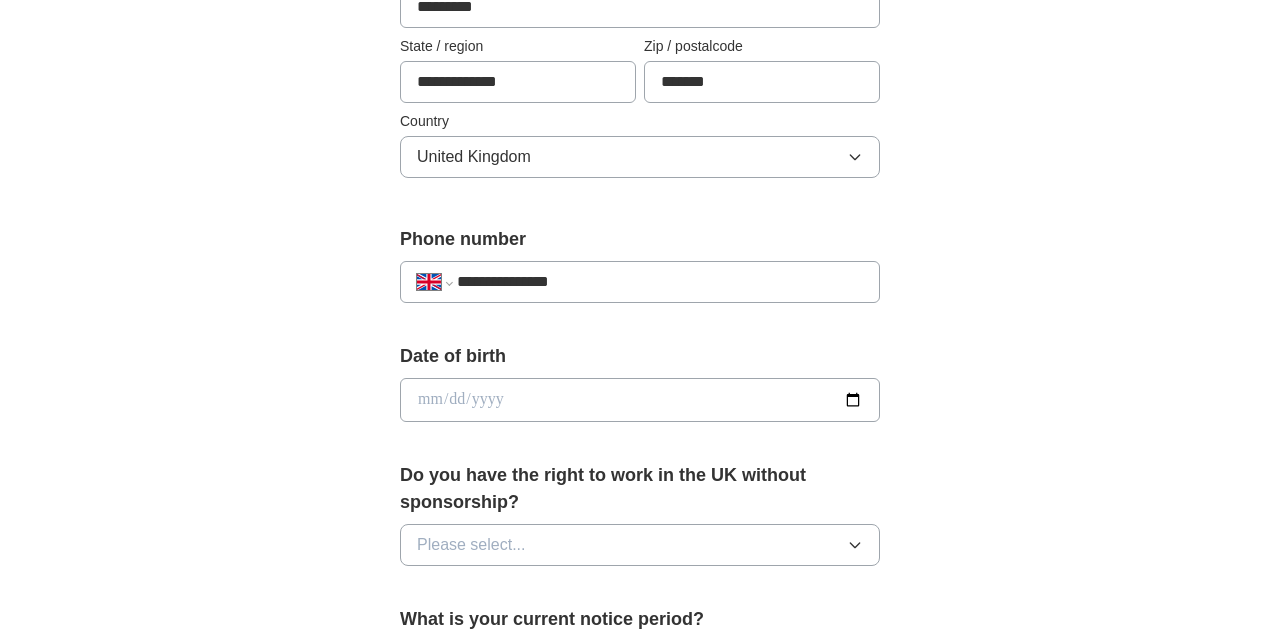type on "**********" 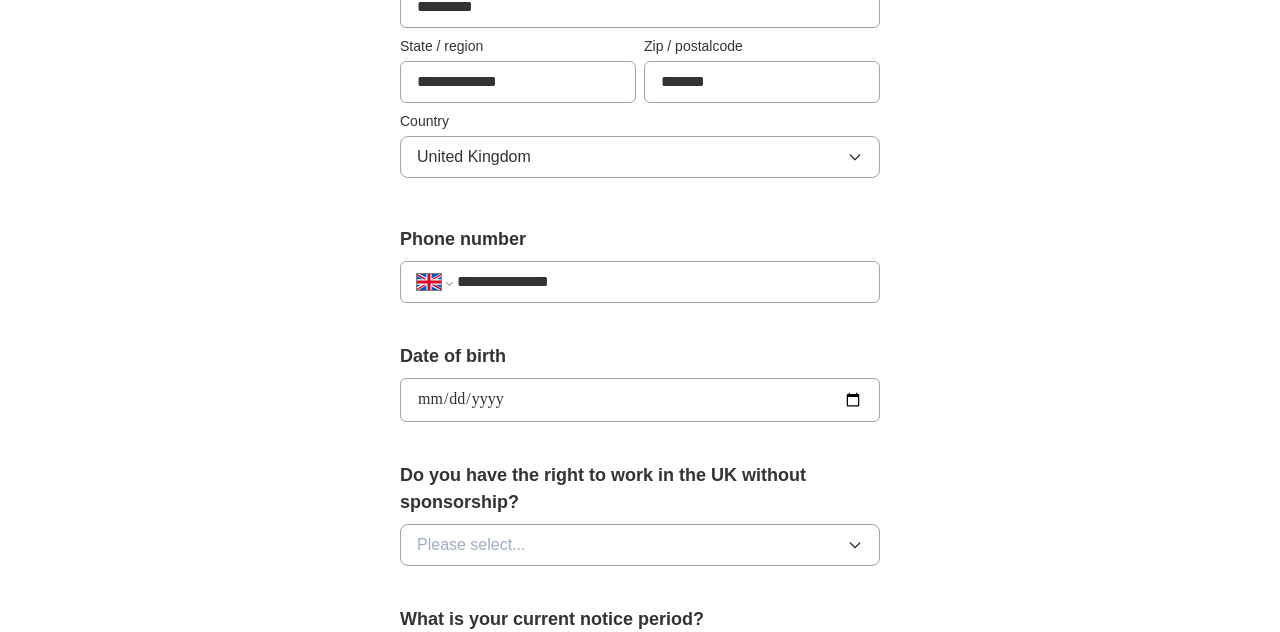 type on "**********" 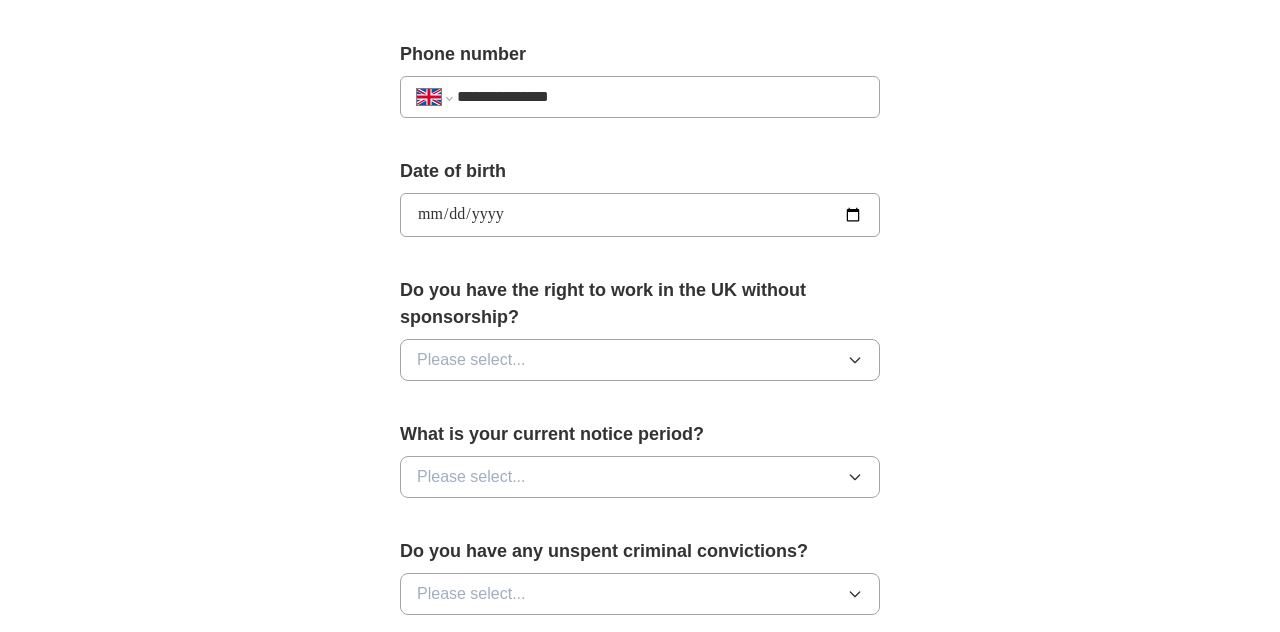 scroll, scrollTop: 788, scrollLeft: 0, axis: vertical 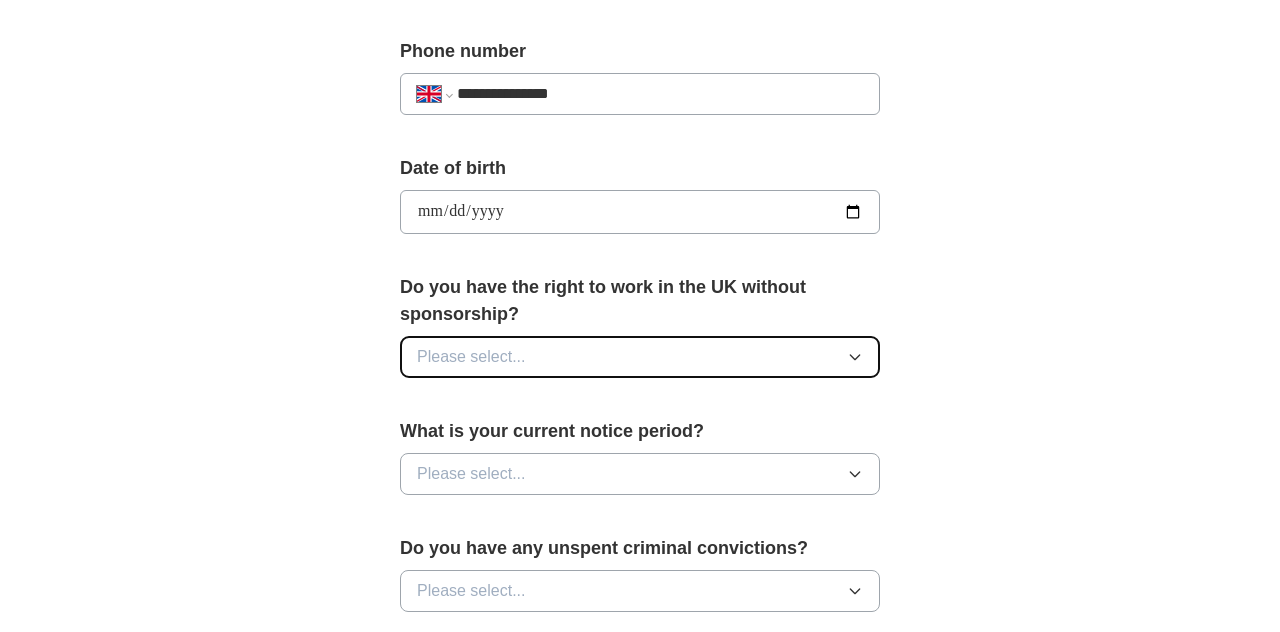 click 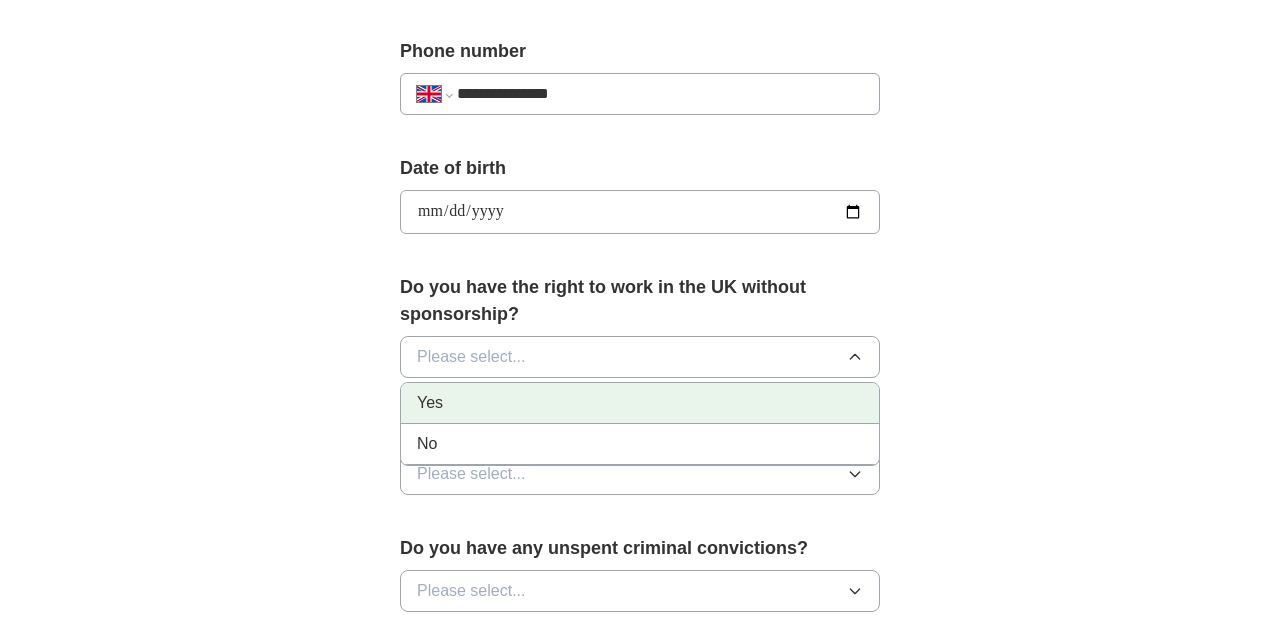 click on "Yes" at bounding box center [430, 403] 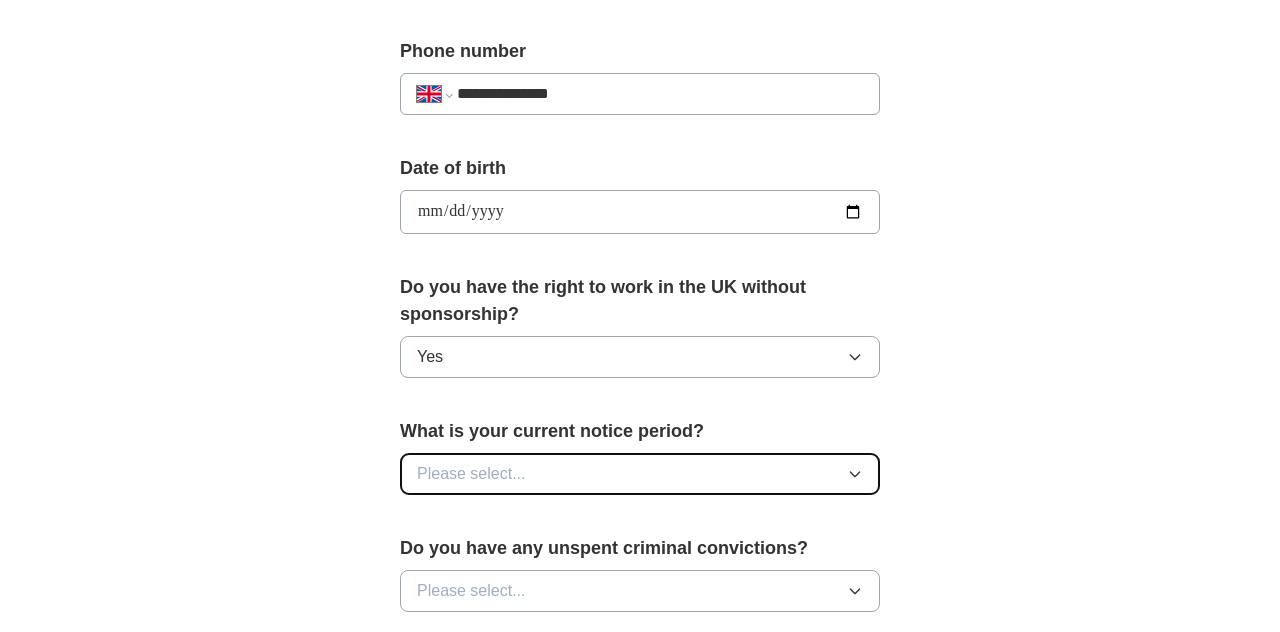 click 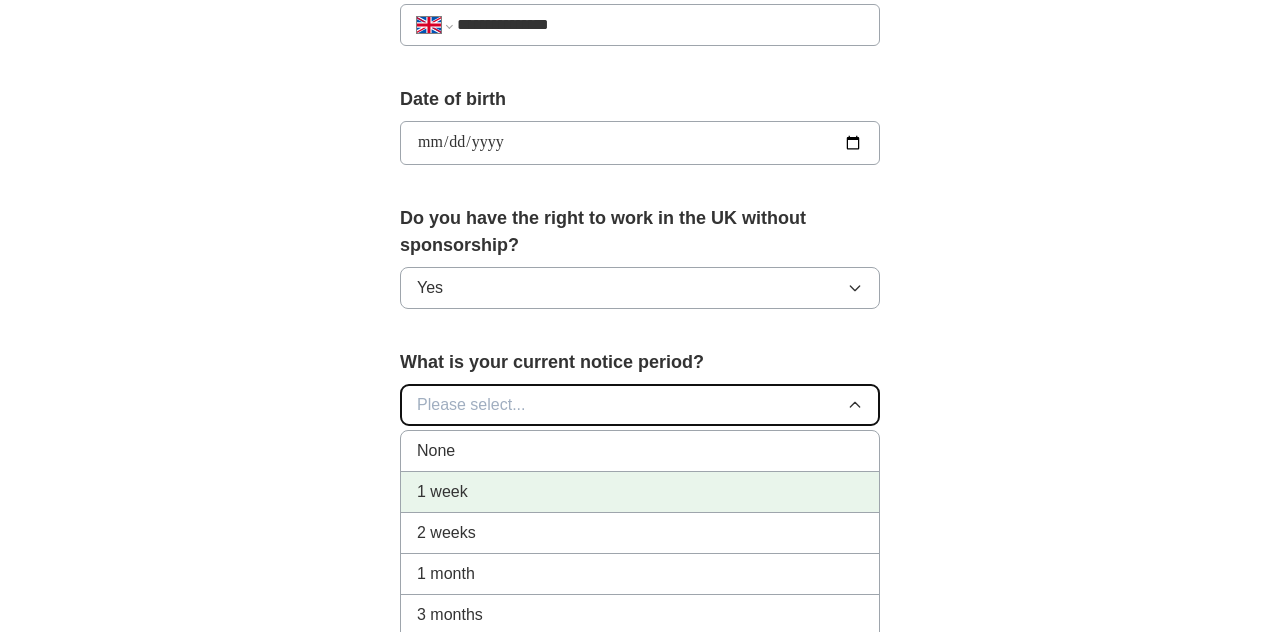scroll, scrollTop: 866, scrollLeft: 0, axis: vertical 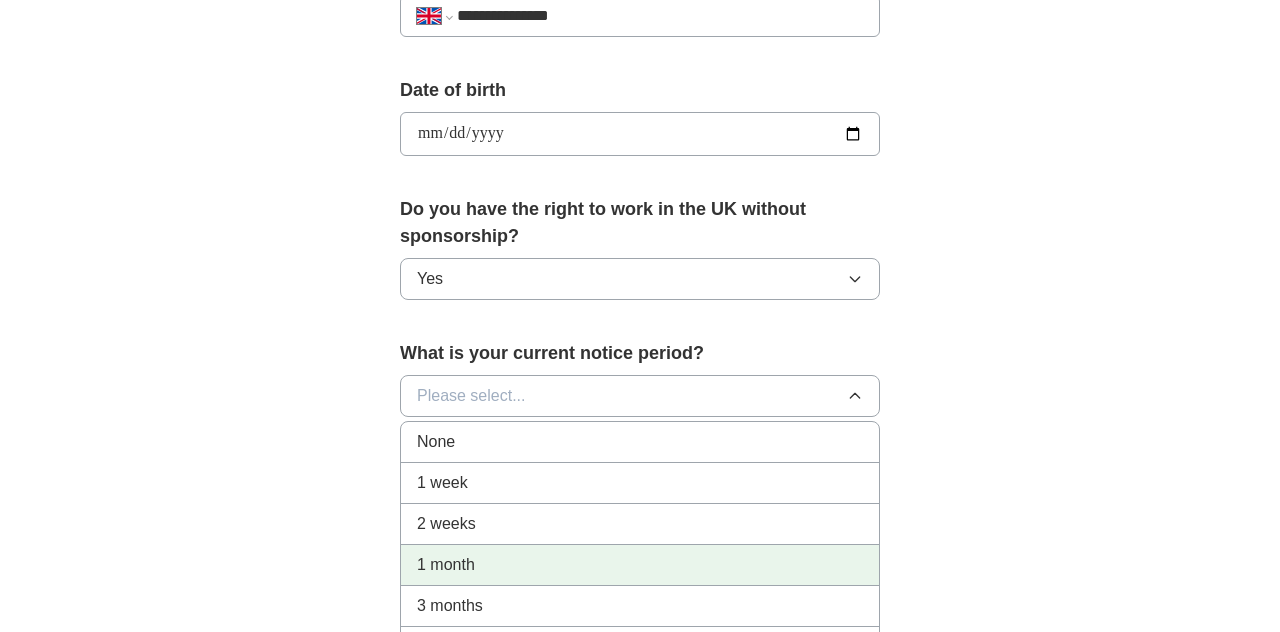 click on "1 month" at bounding box center (640, 565) 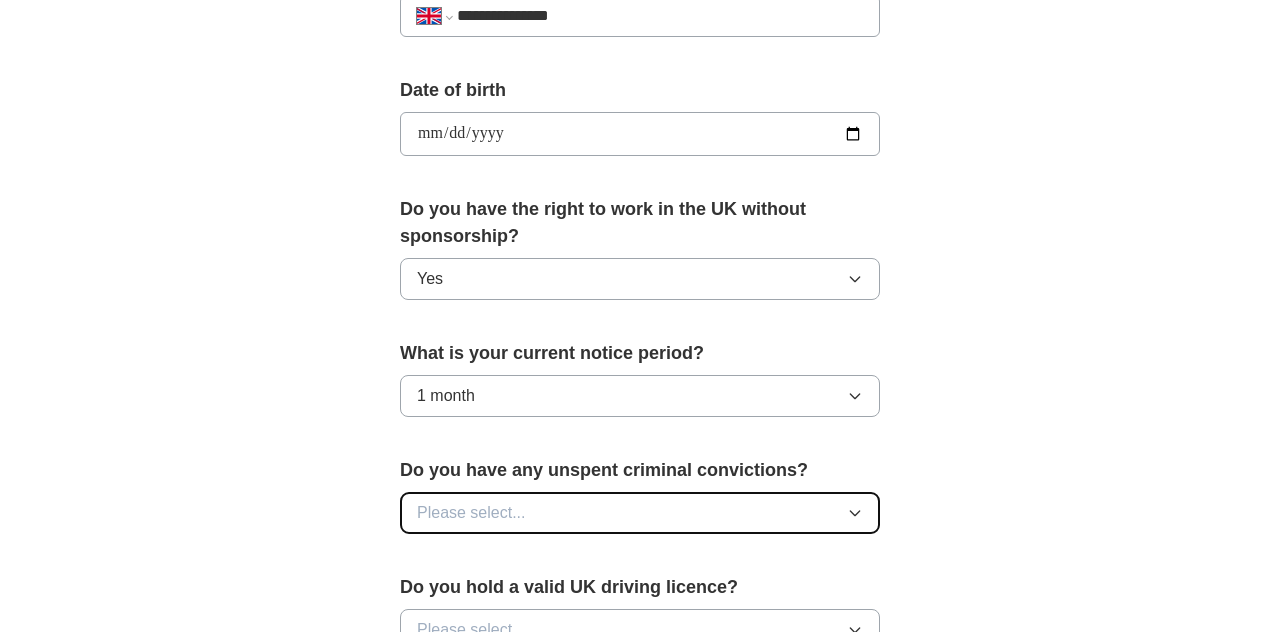 click 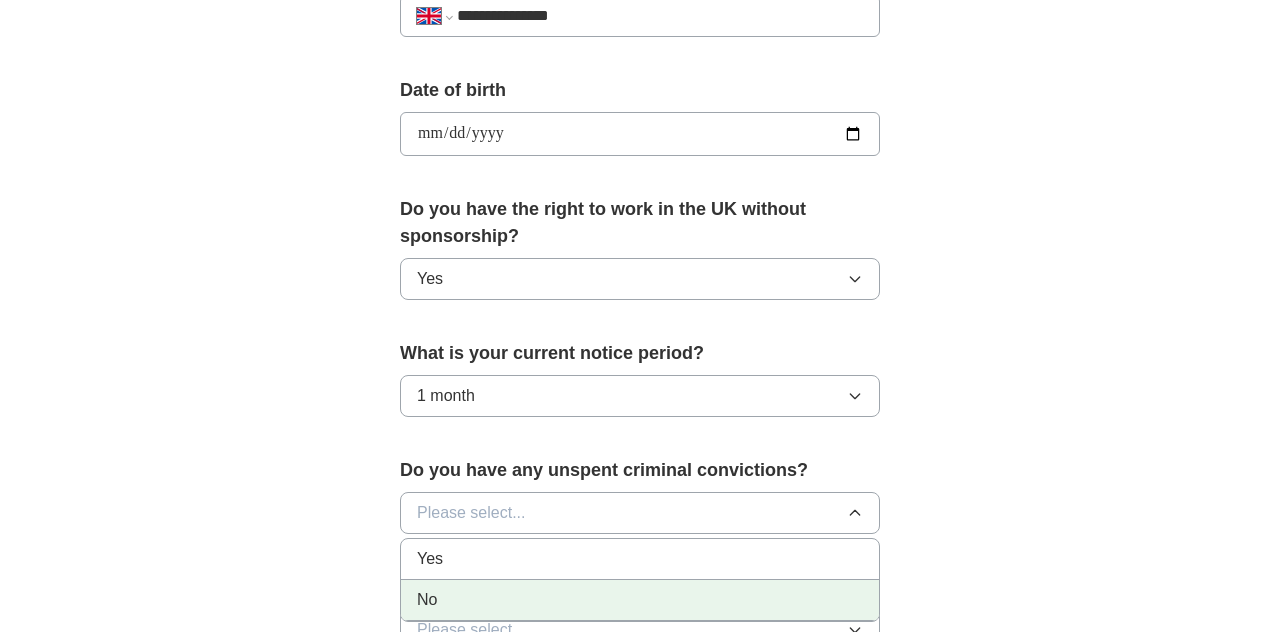 click on "No" at bounding box center (640, 600) 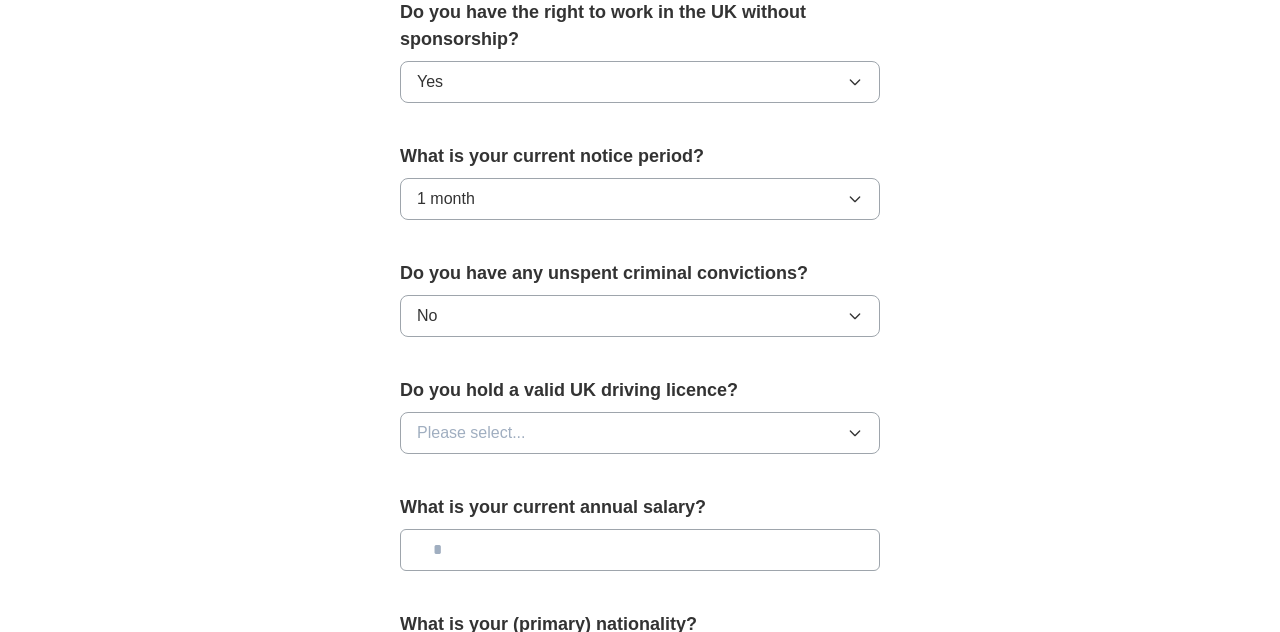 scroll, scrollTop: 1068, scrollLeft: 0, axis: vertical 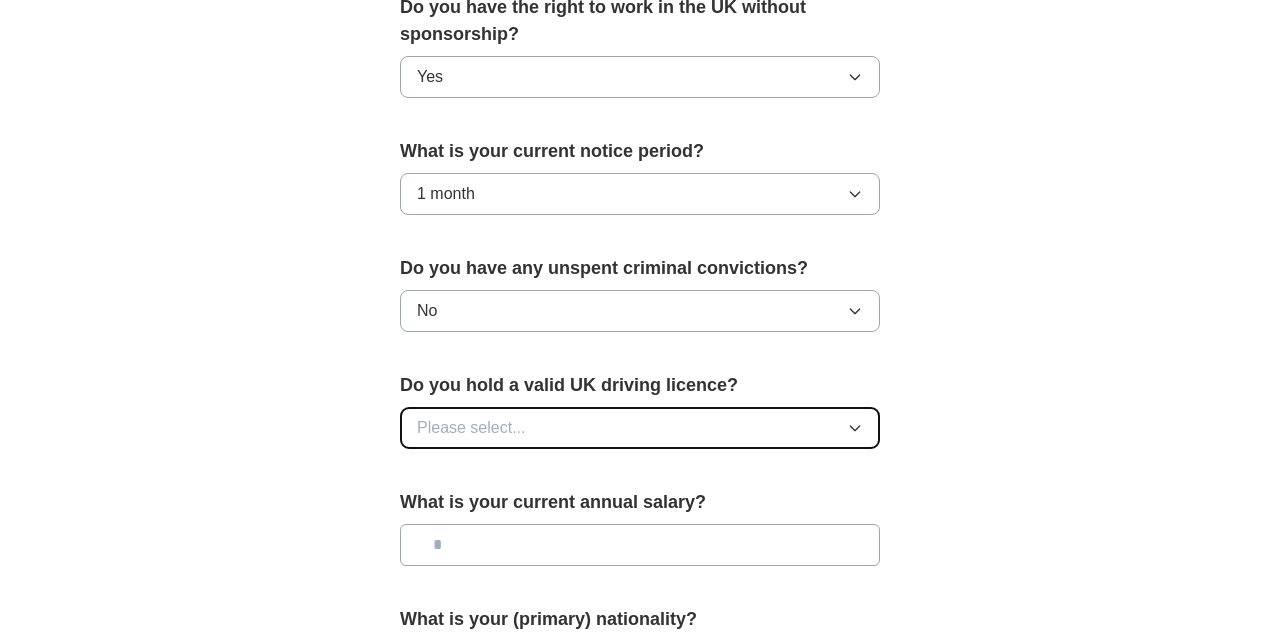 click 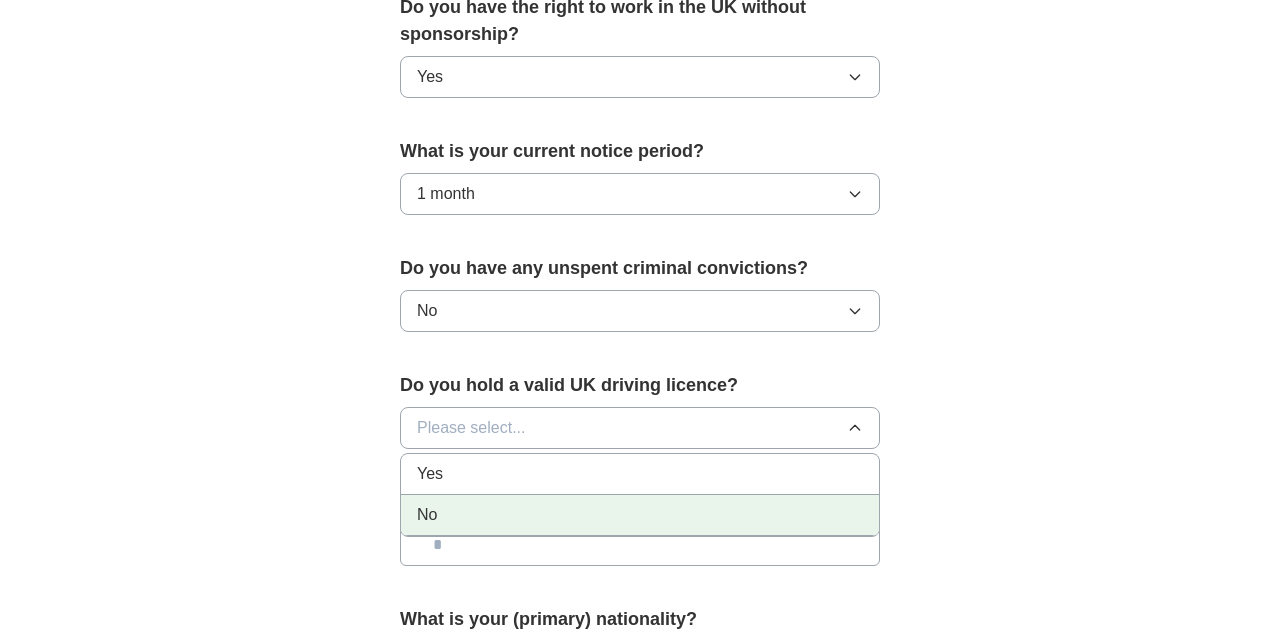 click on "No" at bounding box center [427, 515] 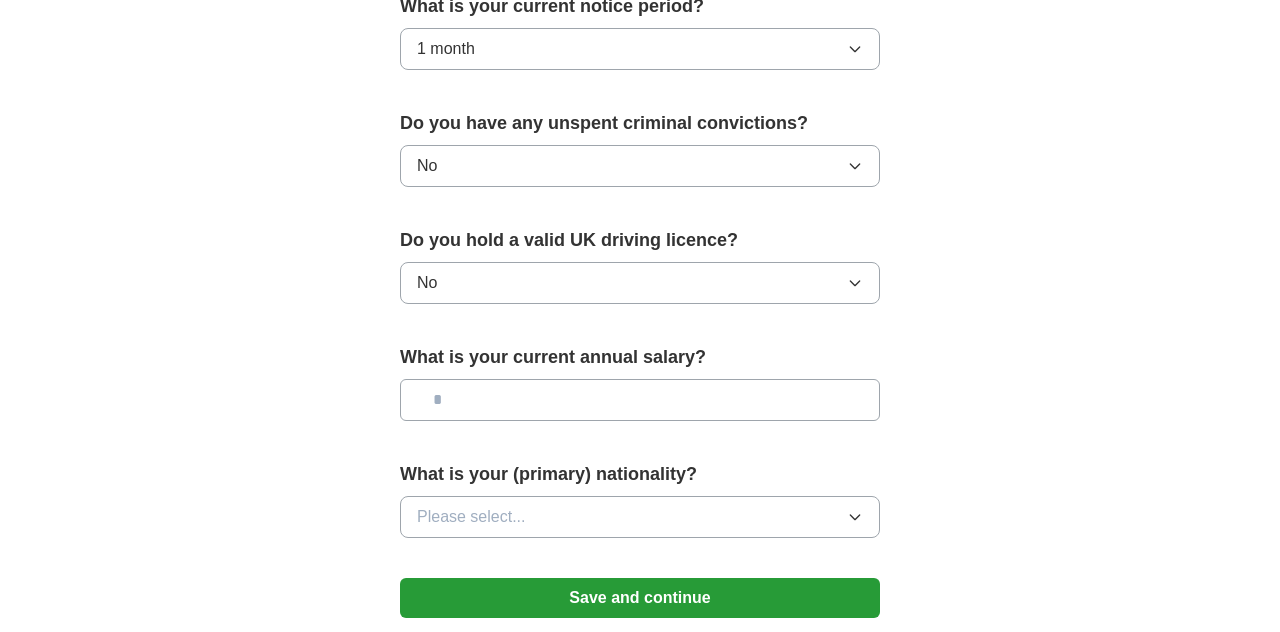 scroll, scrollTop: 1216, scrollLeft: 0, axis: vertical 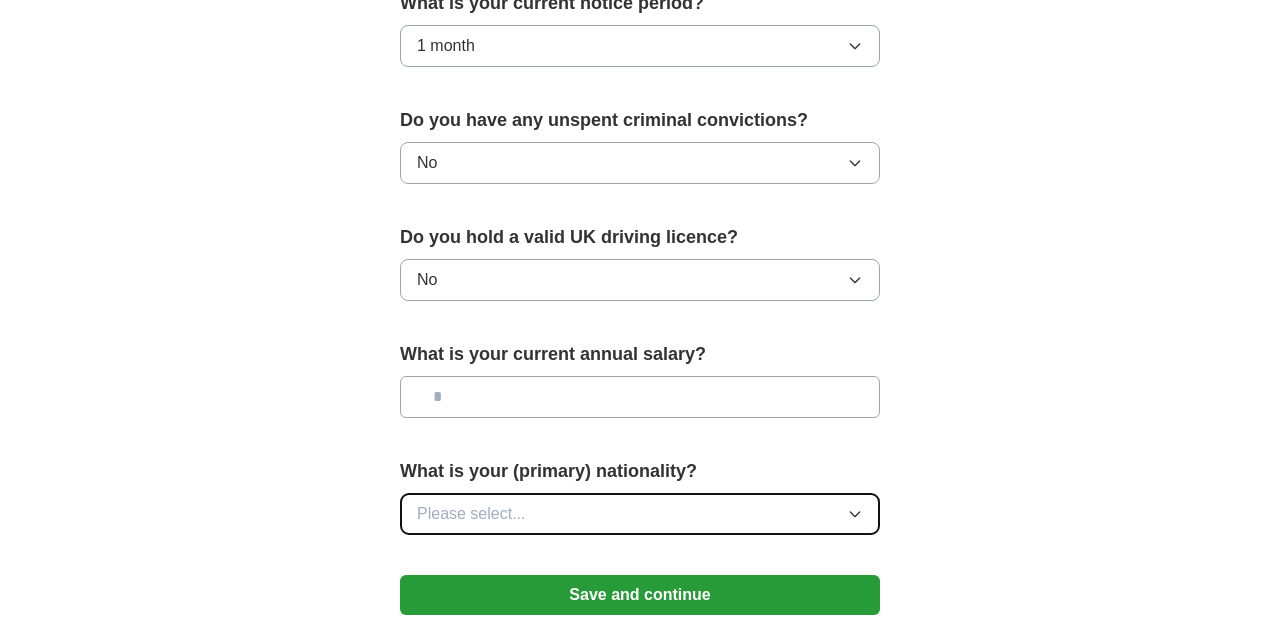 click 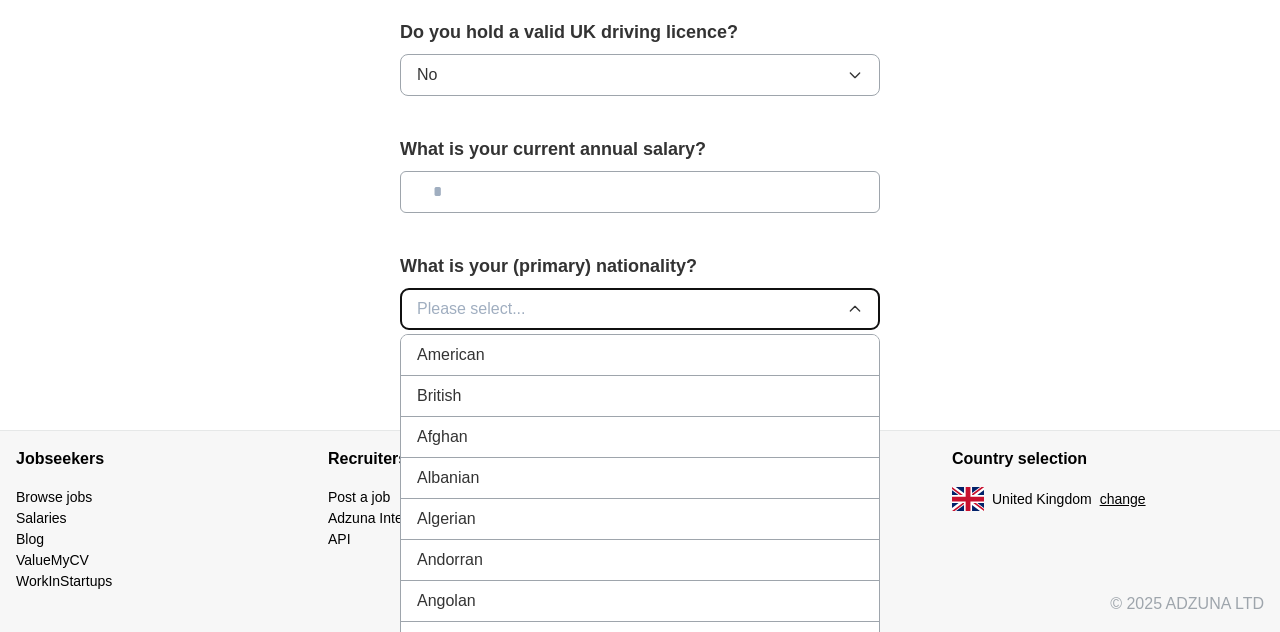 scroll, scrollTop: 1423, scrollLeft: 0, axis: vertical 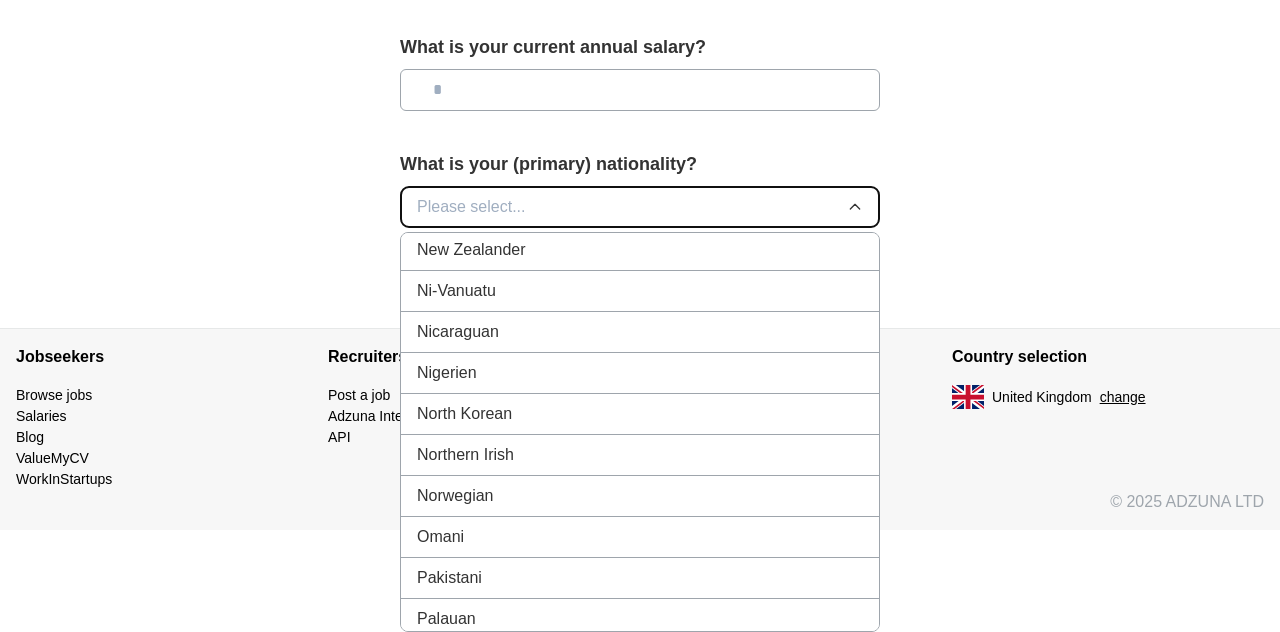 type 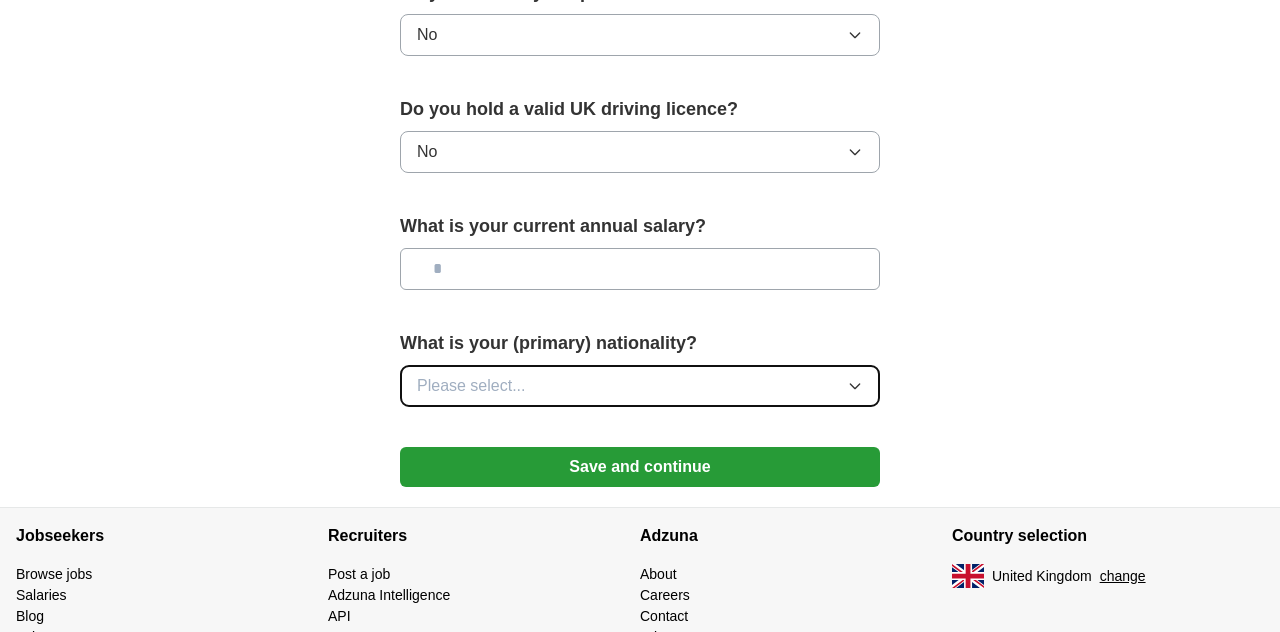scroll, scrollTop: 1421, scrollLeft: 0, axis: vertical 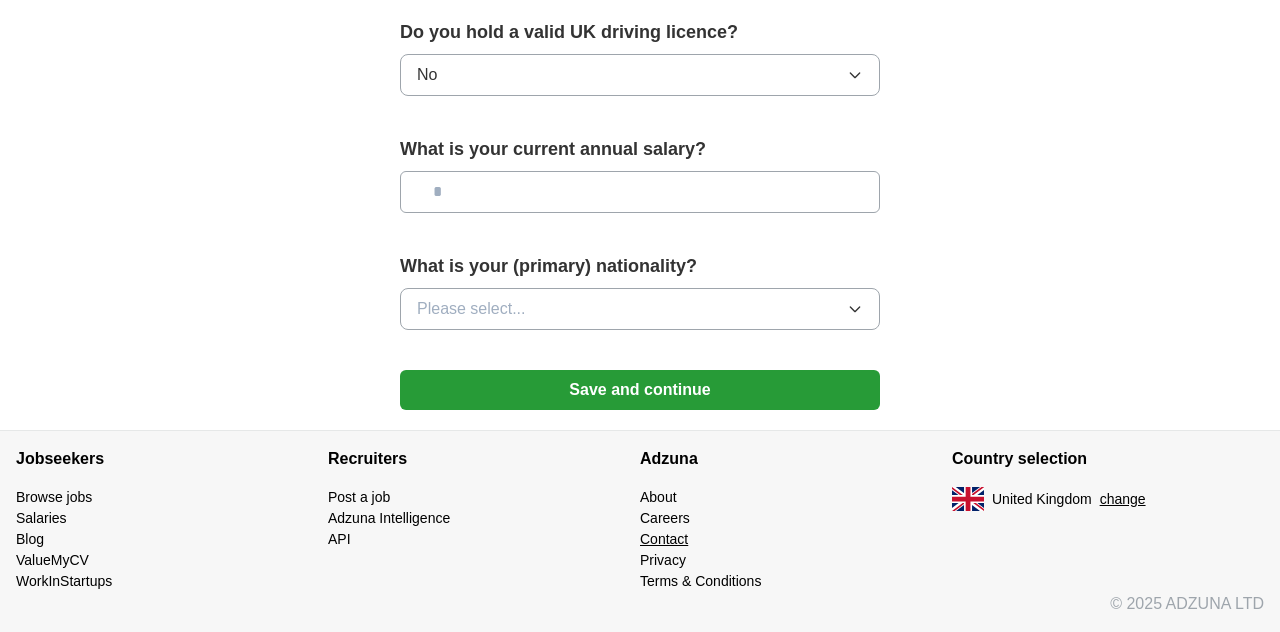 click on "Contact" at bounding box center (664, 539) 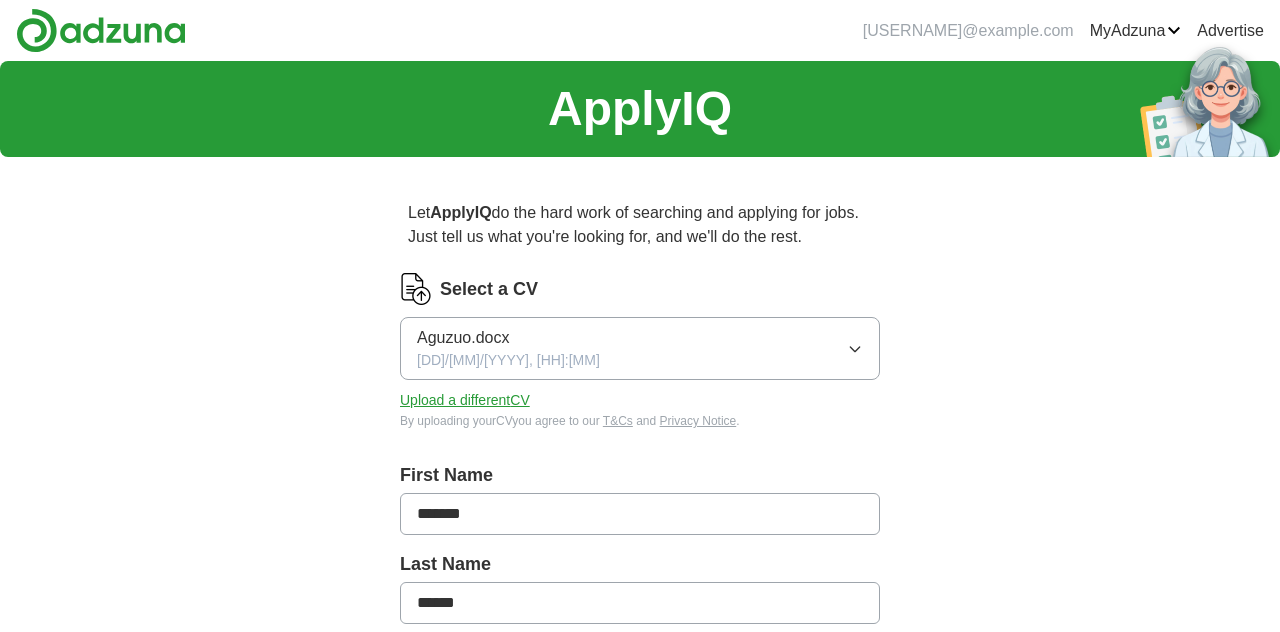 scroll, scrollTop: 1088, scrollLeft: 0, axis: vertical 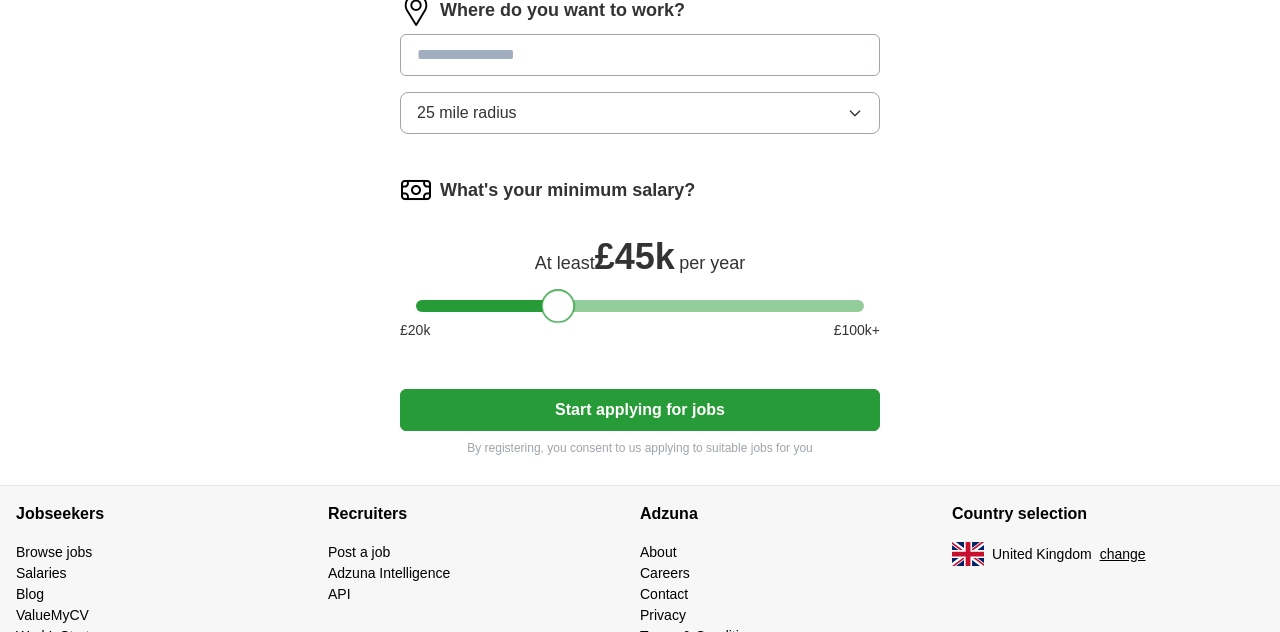 drag, startPoint x: 477, startPoint y: 302, endPoint x: 564, endPoint y: 305, distance: 87.05171 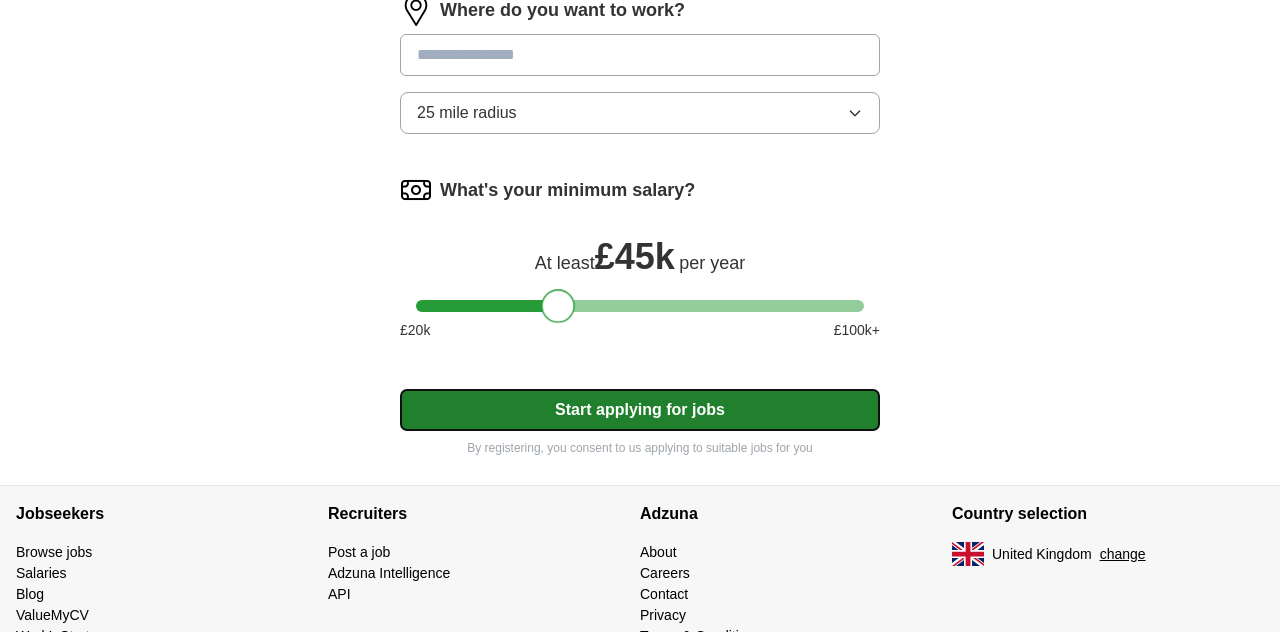 click on "Start applying for jobs" at bounding box center (640, 410) 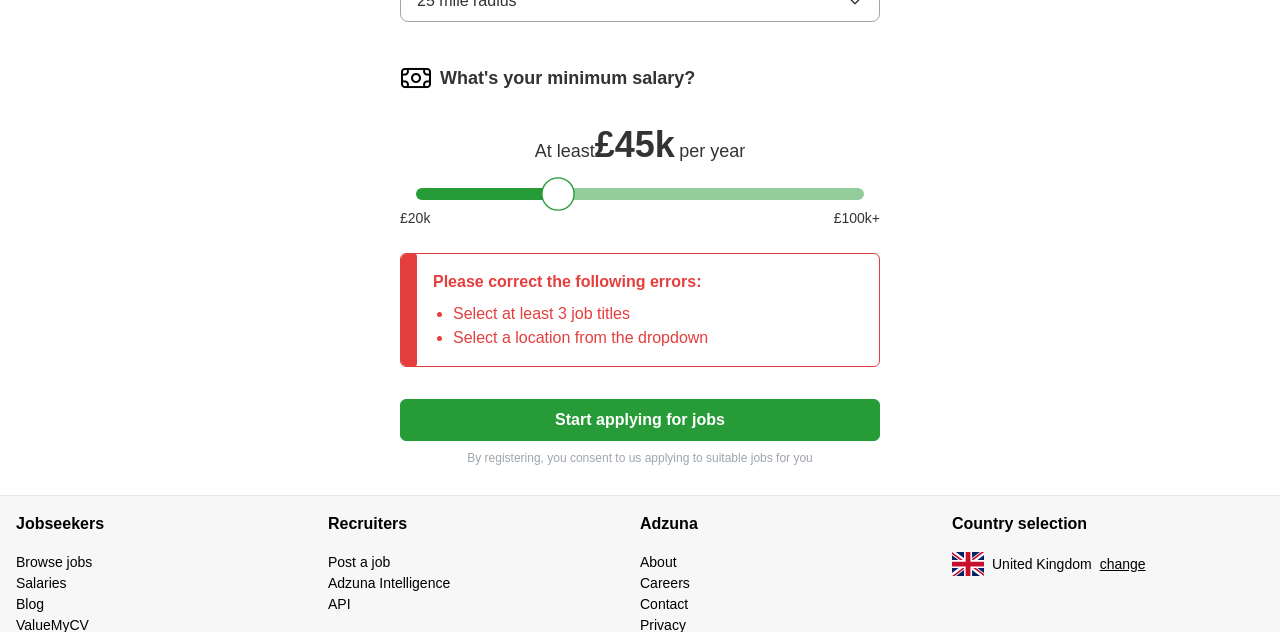 scroll, scrollTop: 1258, scrollLeft: 0, axis: vertical 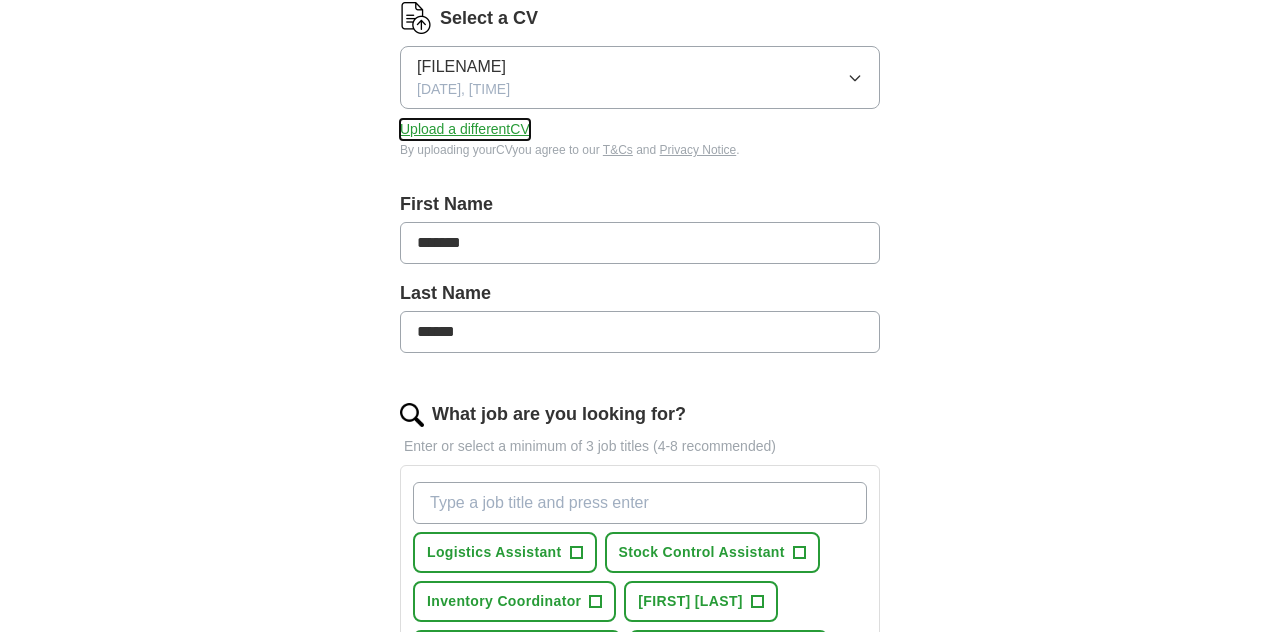 click on "Upload a different  CV" at bounding box center [465, 129] 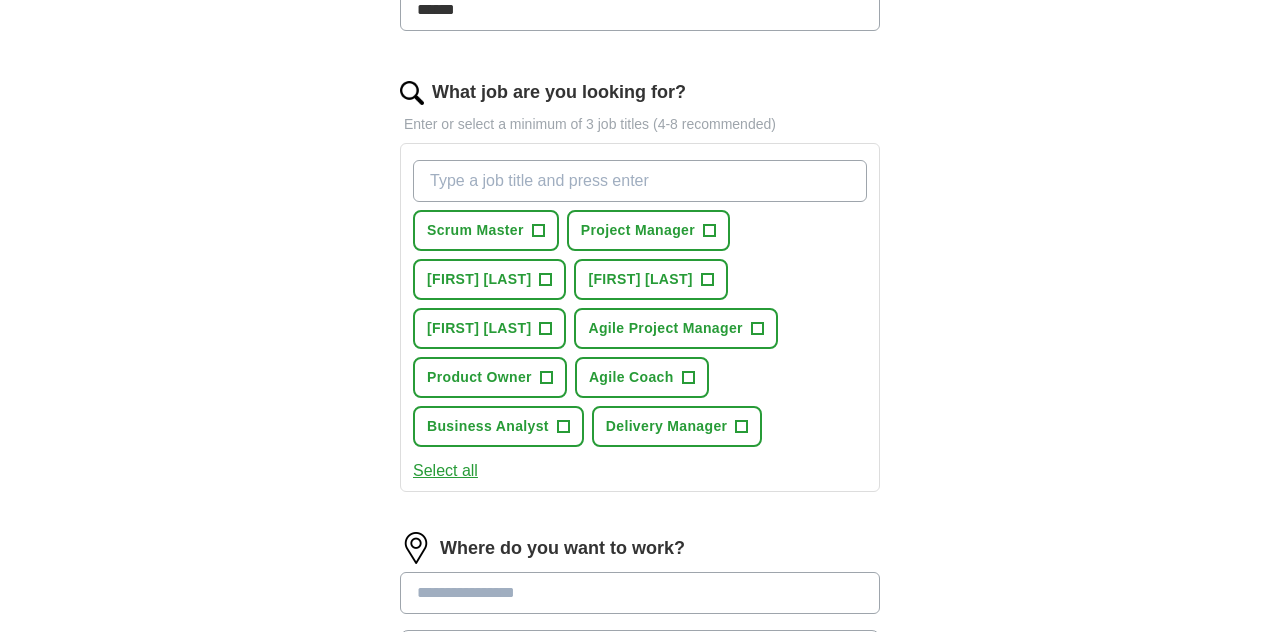 scroll, scrollTop: 595, scrollLeft: 0, axis: vertical 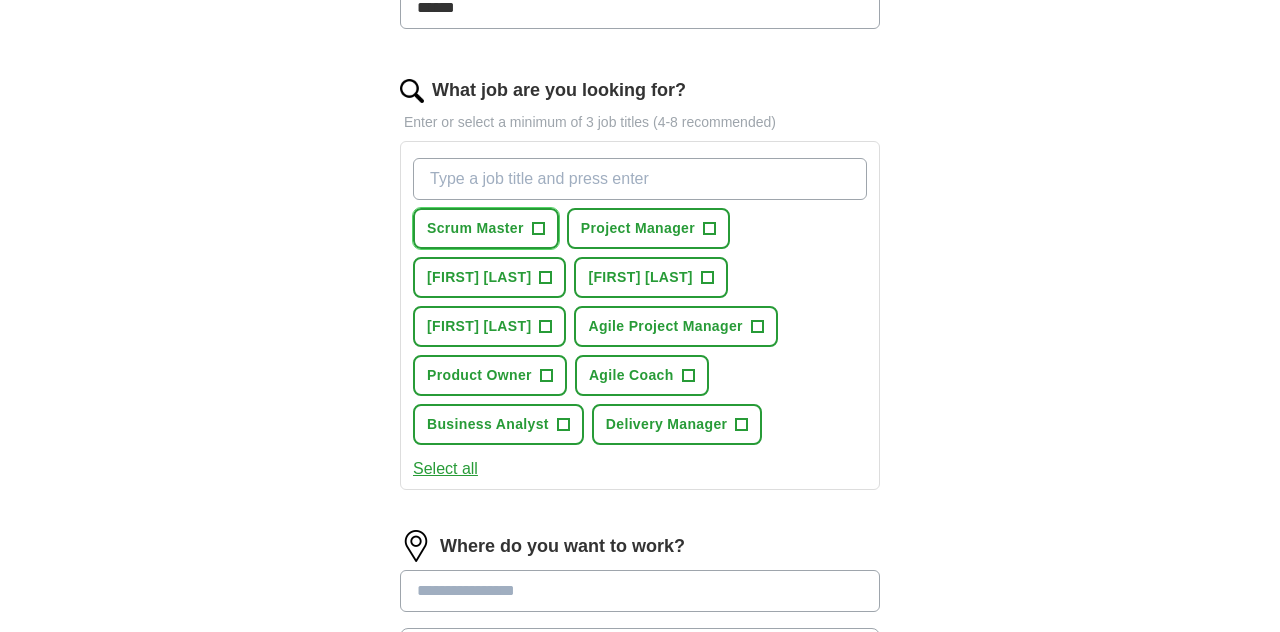 click on "+" at bounding box center [538, 229] 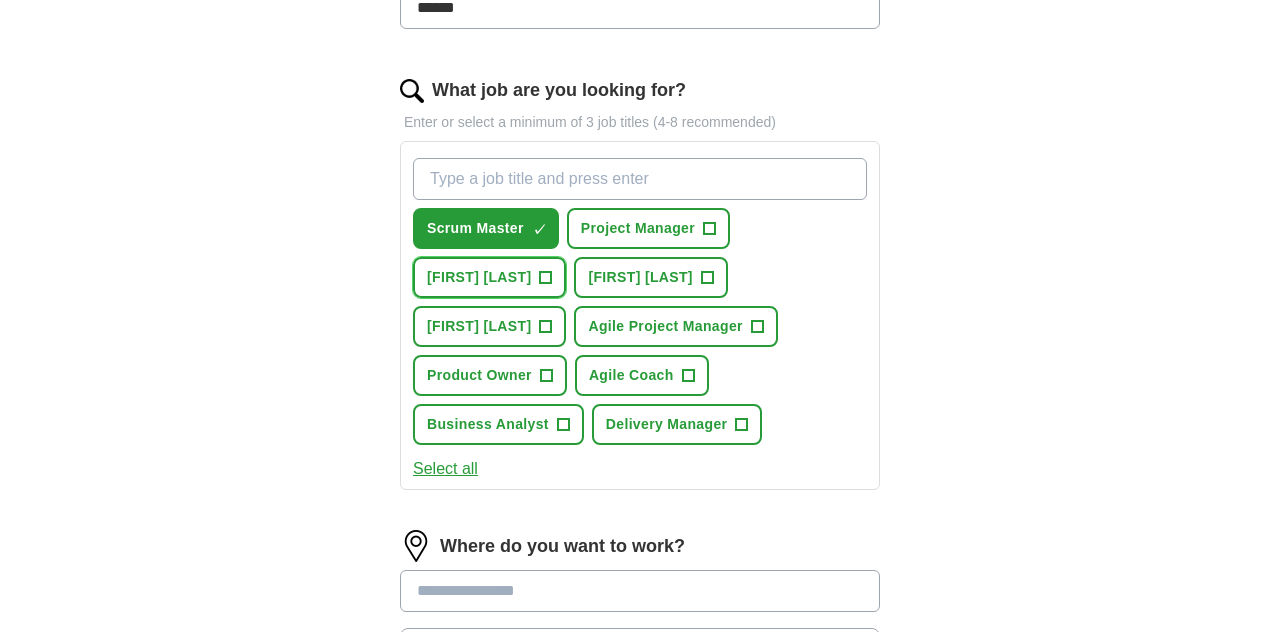 click on "+" at bounding box center (546, 278) 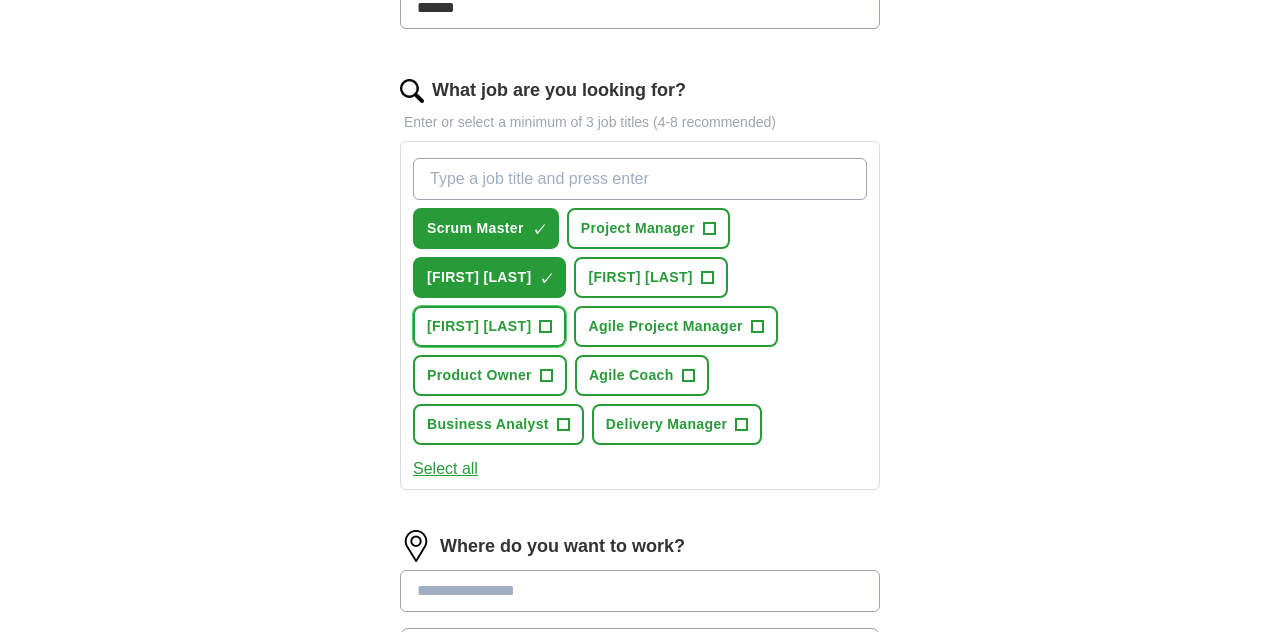 click on "+" at bounding box center [546, 327] 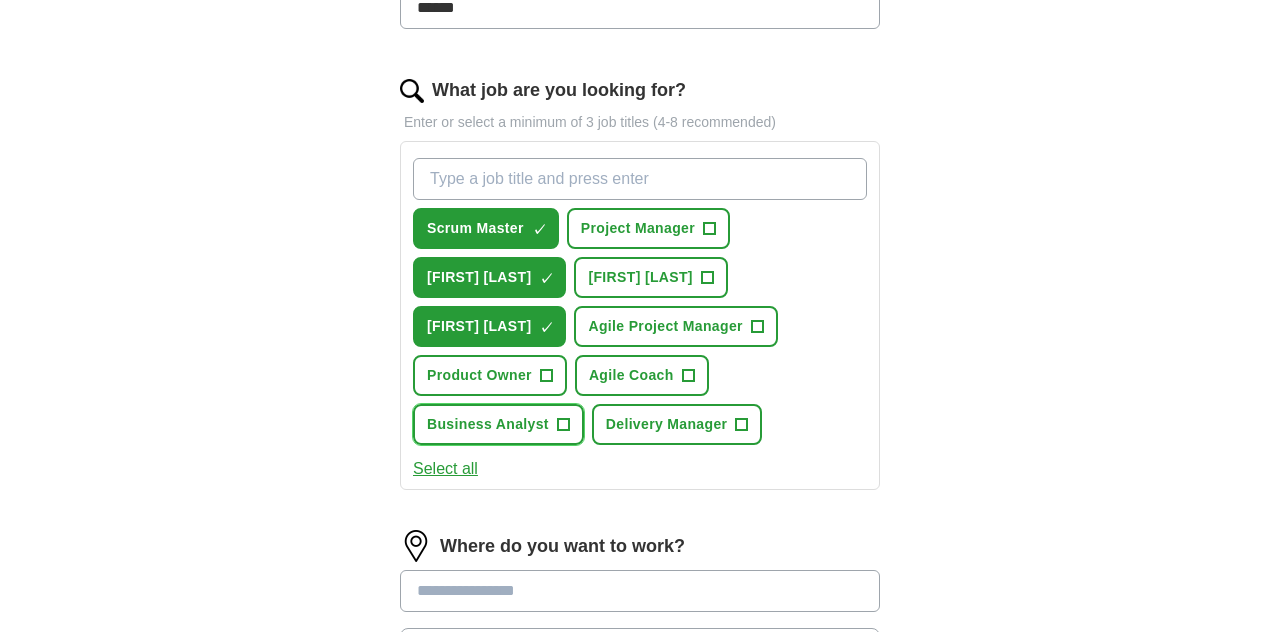 click on "+" at bounding box center (563, 425) 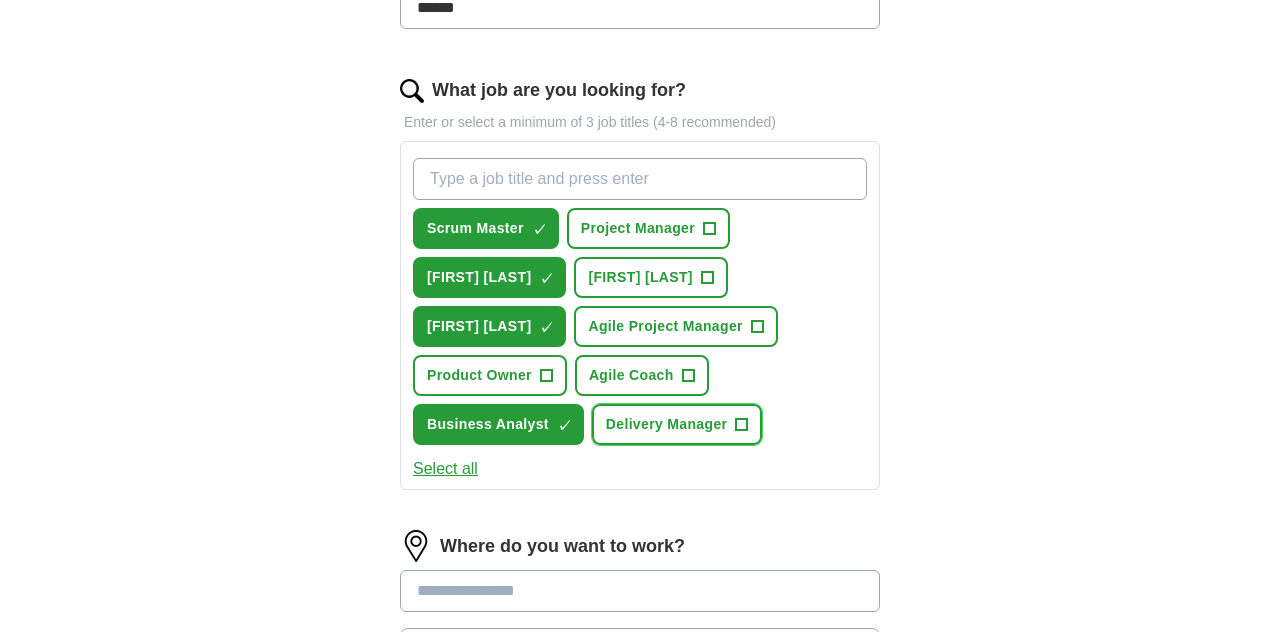 click on "+" at bounding box center [742, 425] 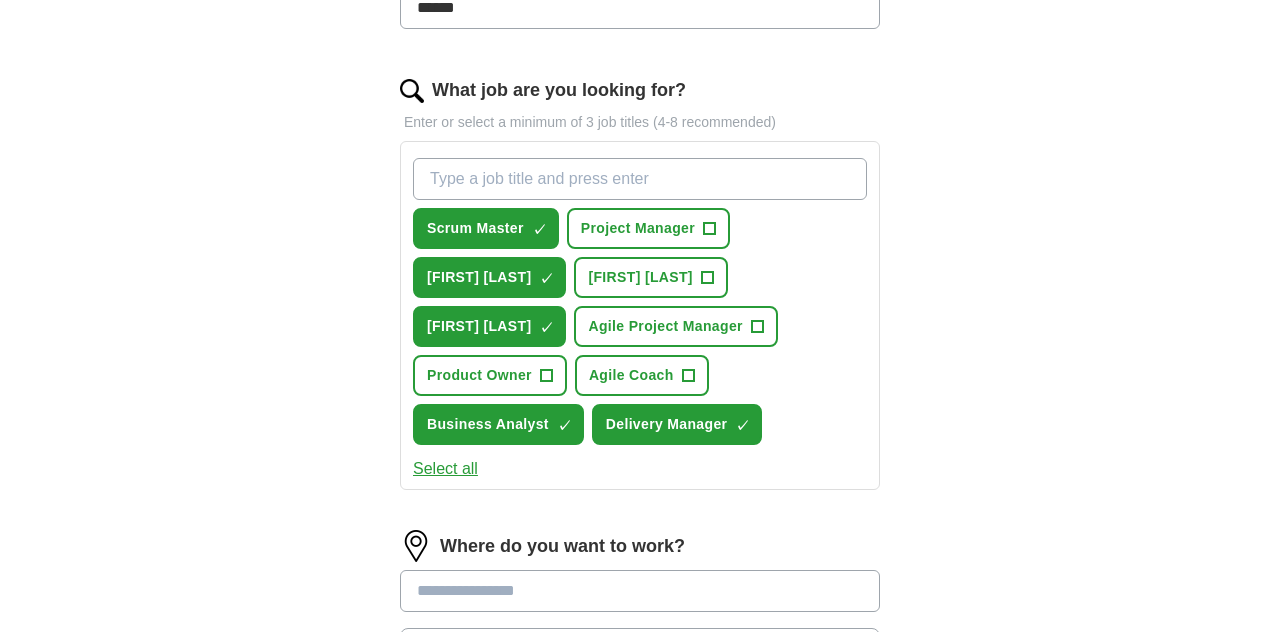 click on "Select all" at bounding box center (445, 469) 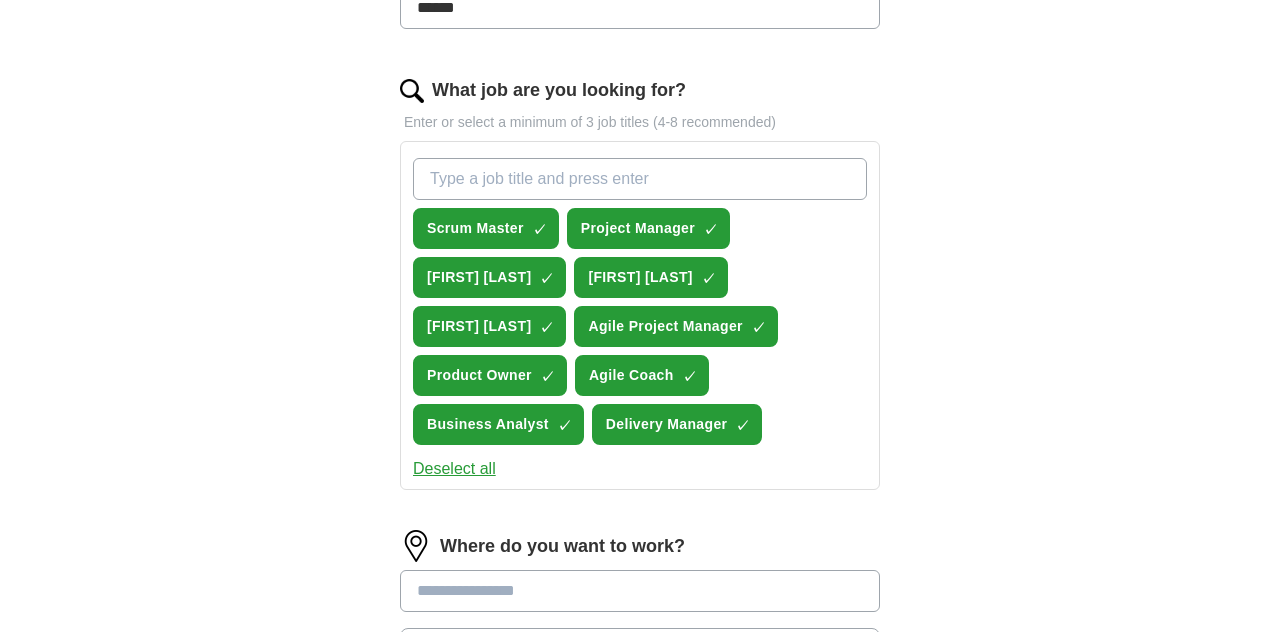 click on "Deselect all" at bounding box center (454, 469) 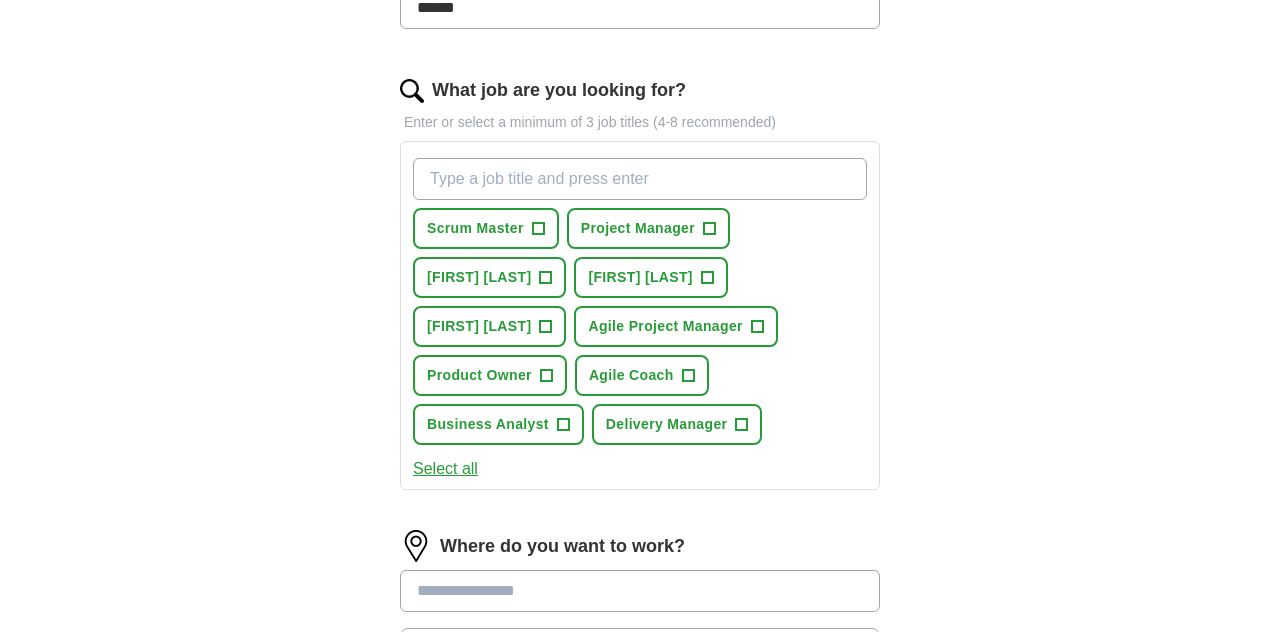 click on "What job are you looking for?" at bounding box center [640, 179] 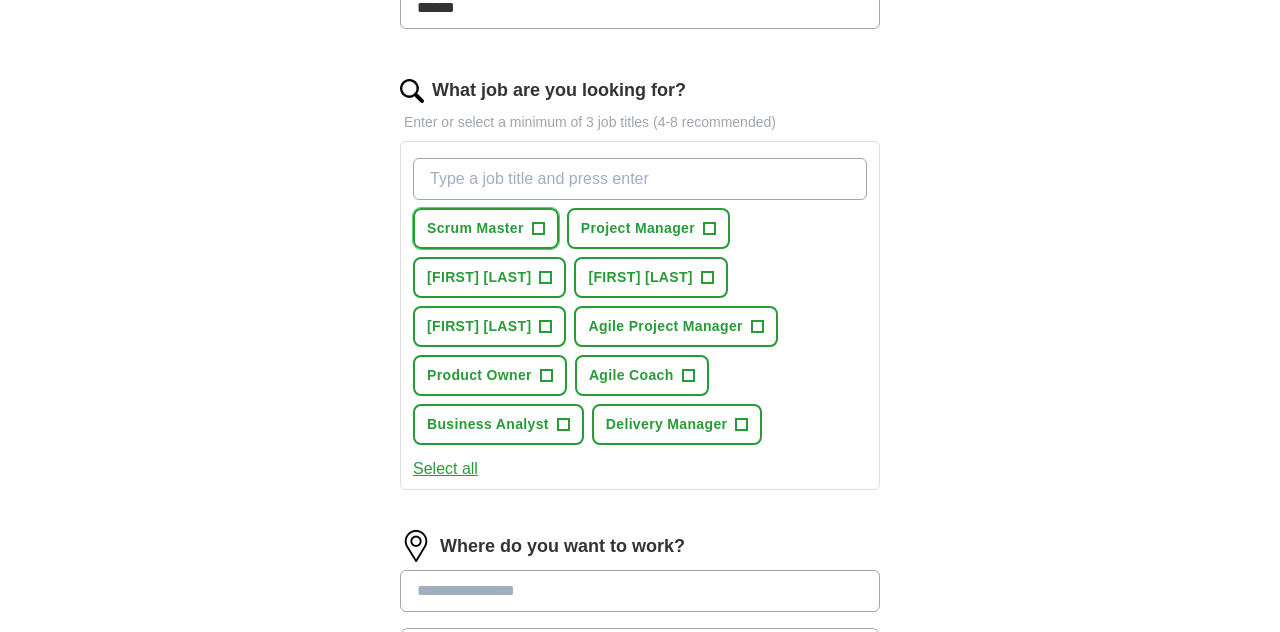click on "+" at bounding box center [538, 229] 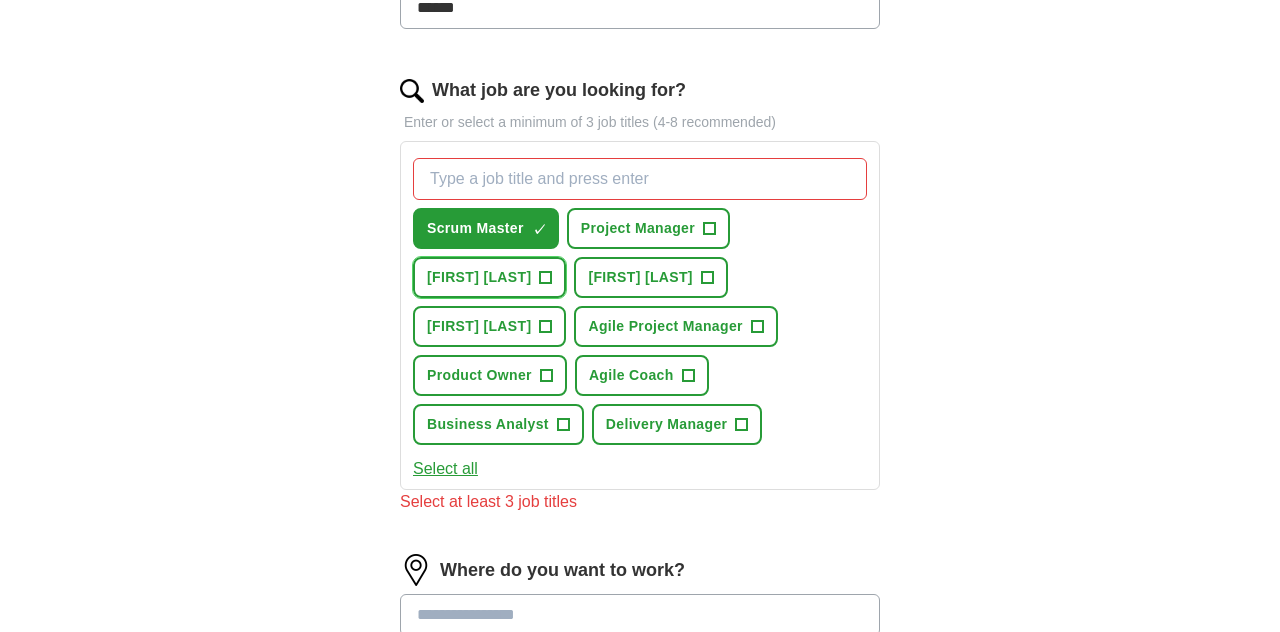 click on "+" at bounding box center [546, 278] 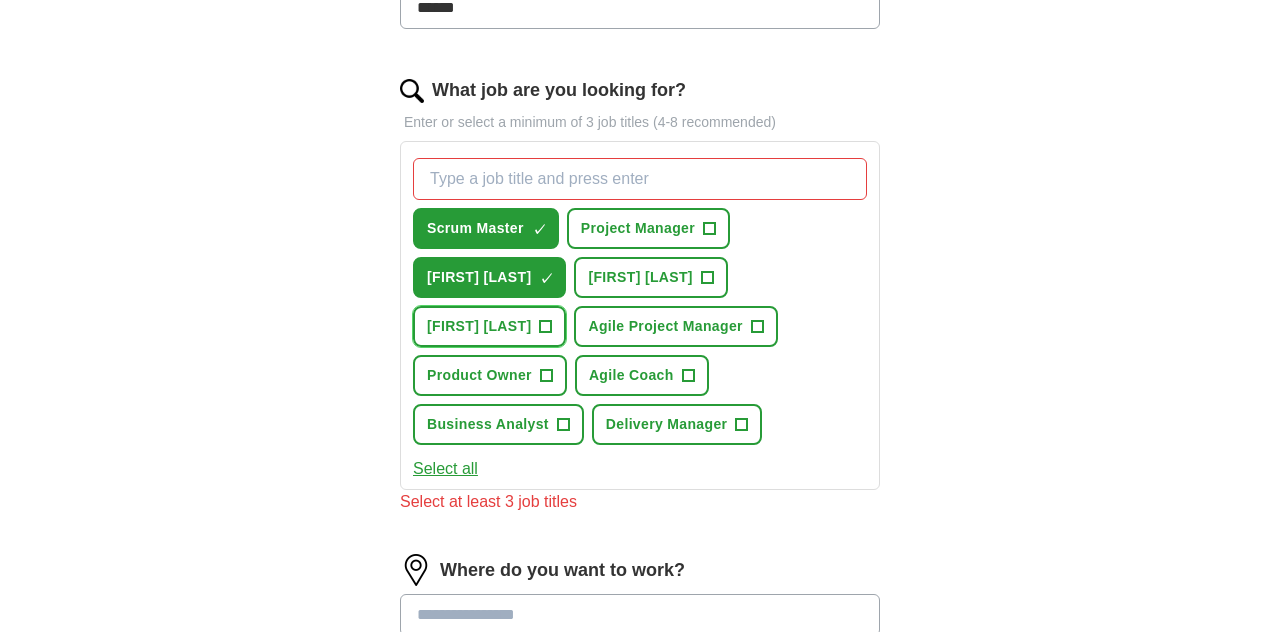click on "+" at bounding box center [546, 327] 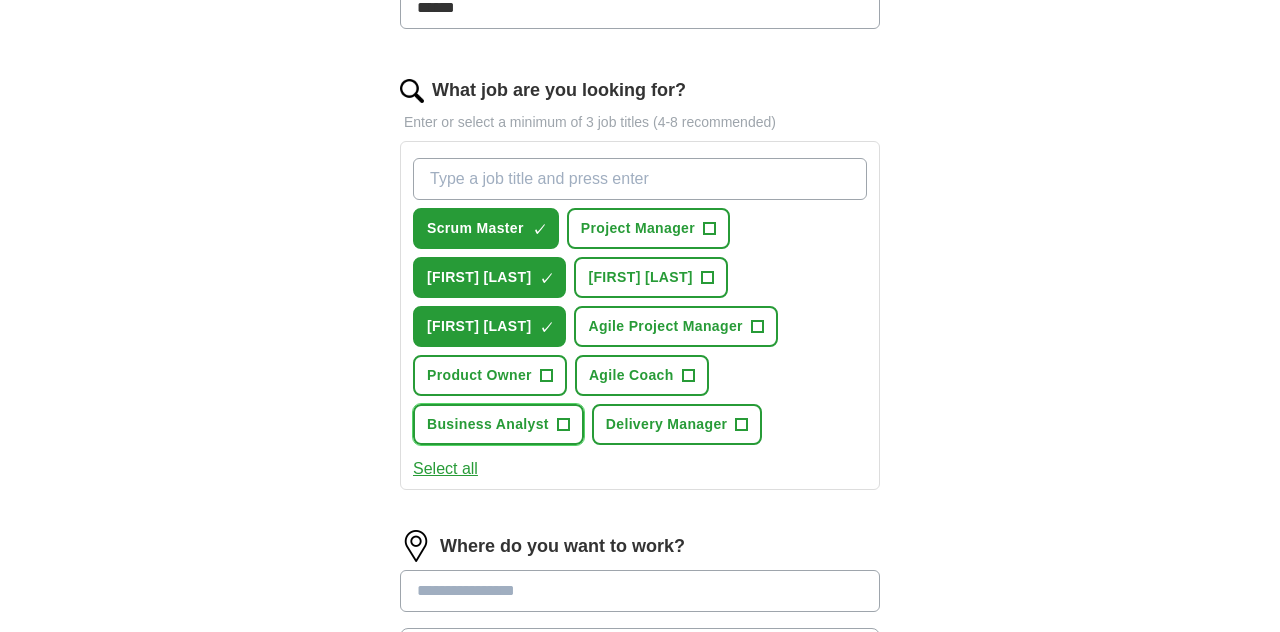 click on "+" at bounding box center [563, 425] 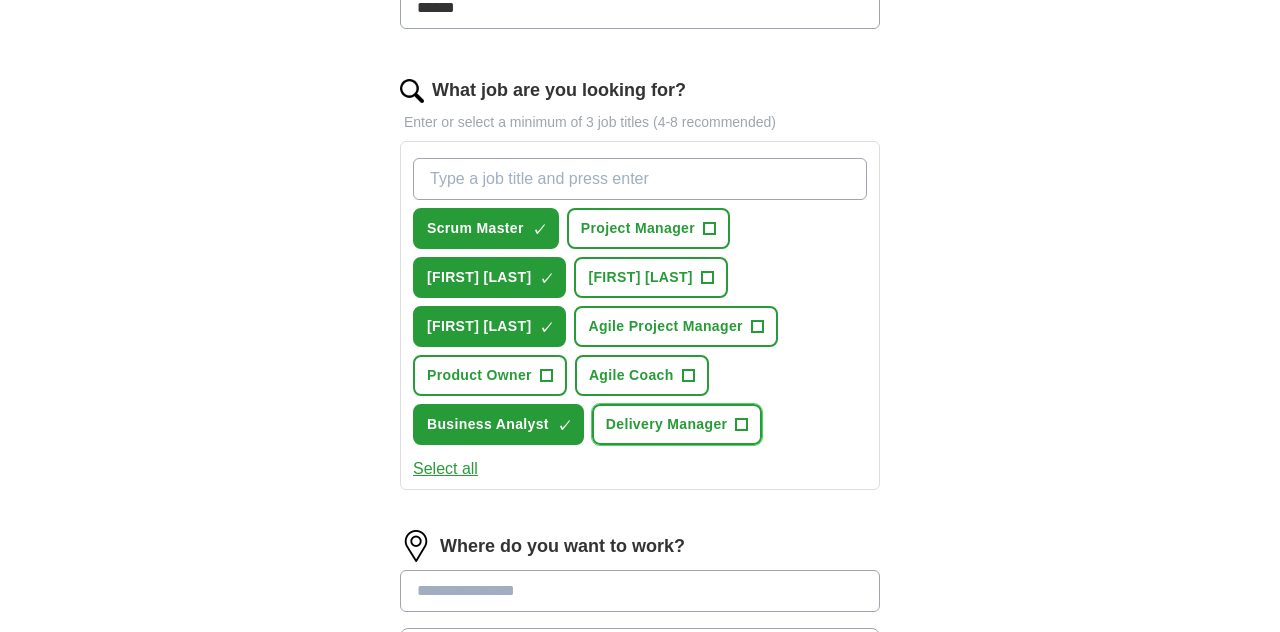 click on "+" at bounding box center [742, 425] 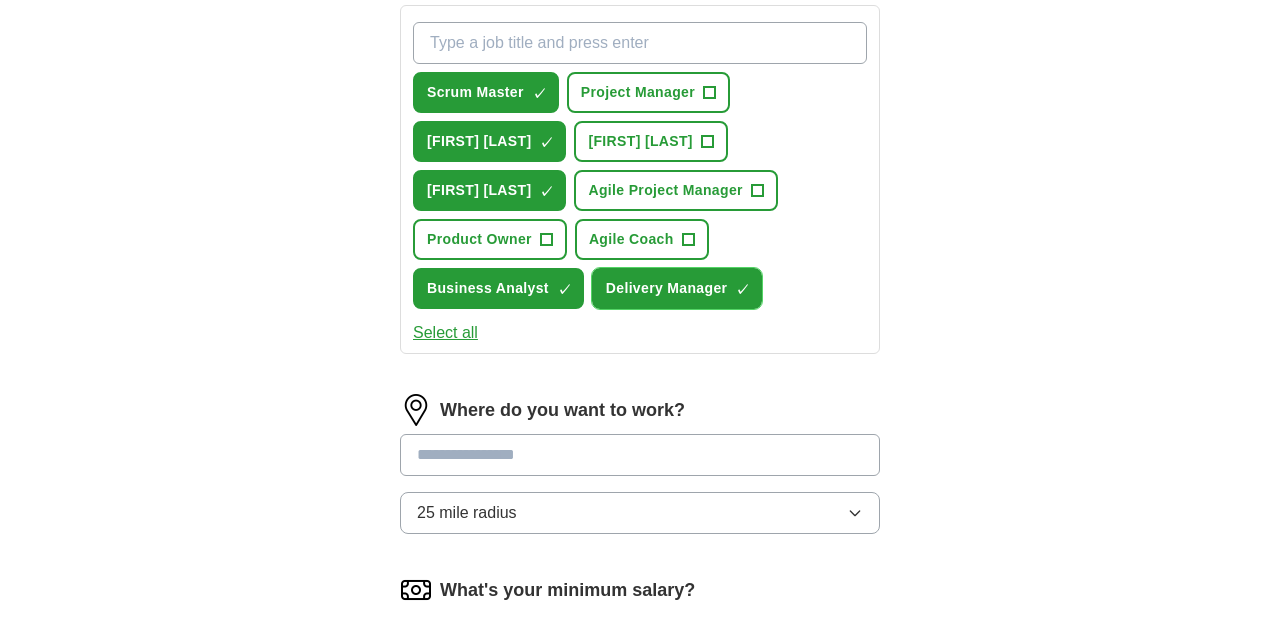 scroll, scrollTop: 763, scrollLeft: 0, axis: vertical 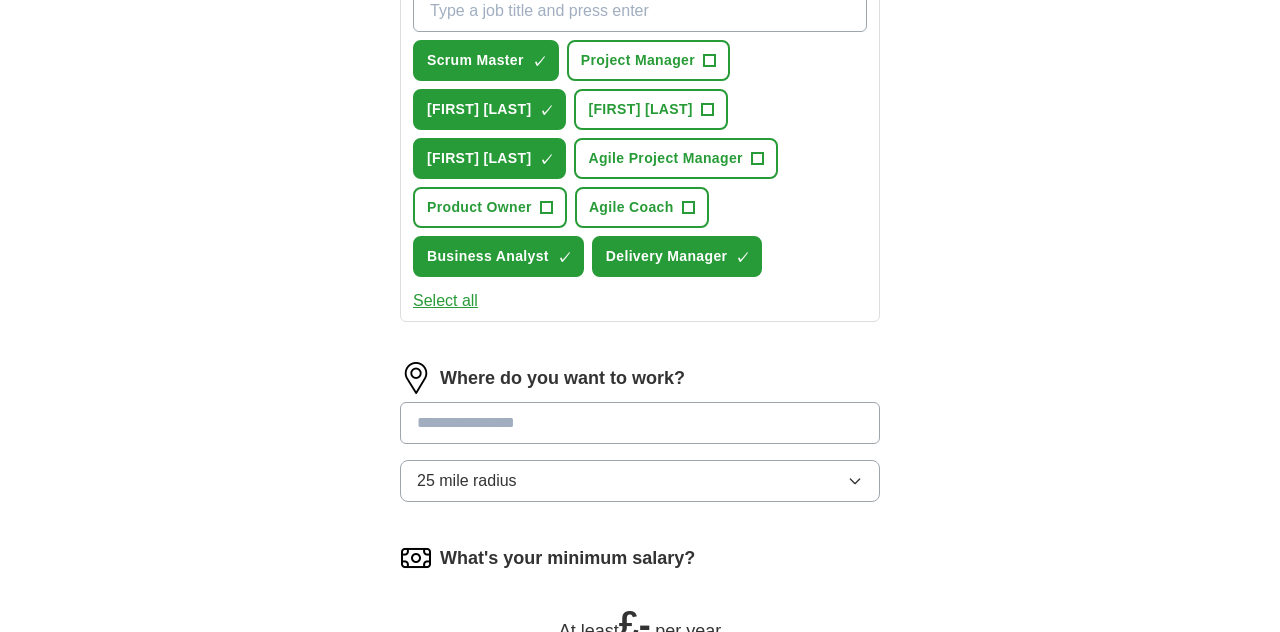 click at bounding box center (640, 423) 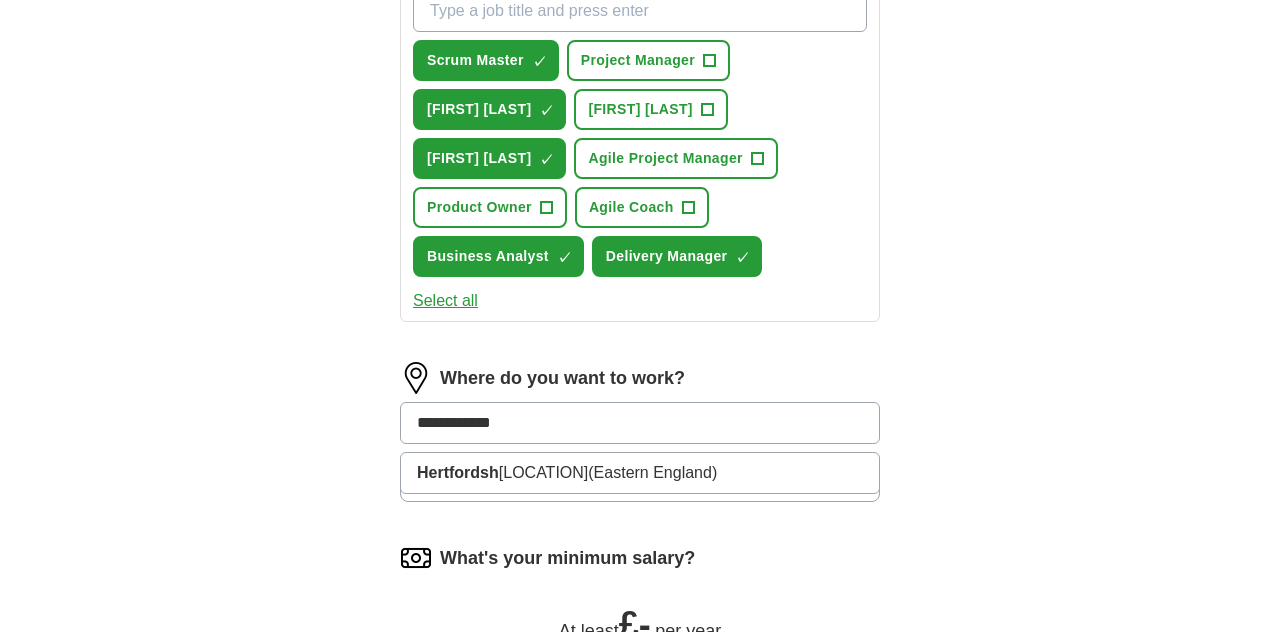 type on "**********" 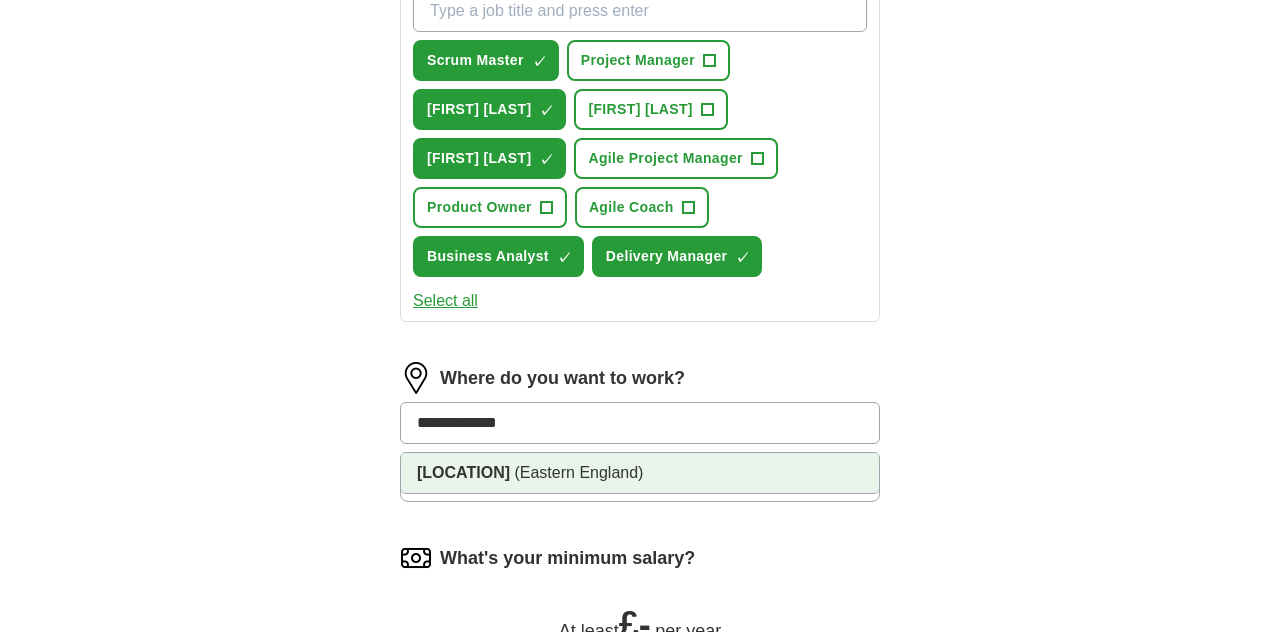 click on "Hertfordshire" at bounding box center (463, 472) 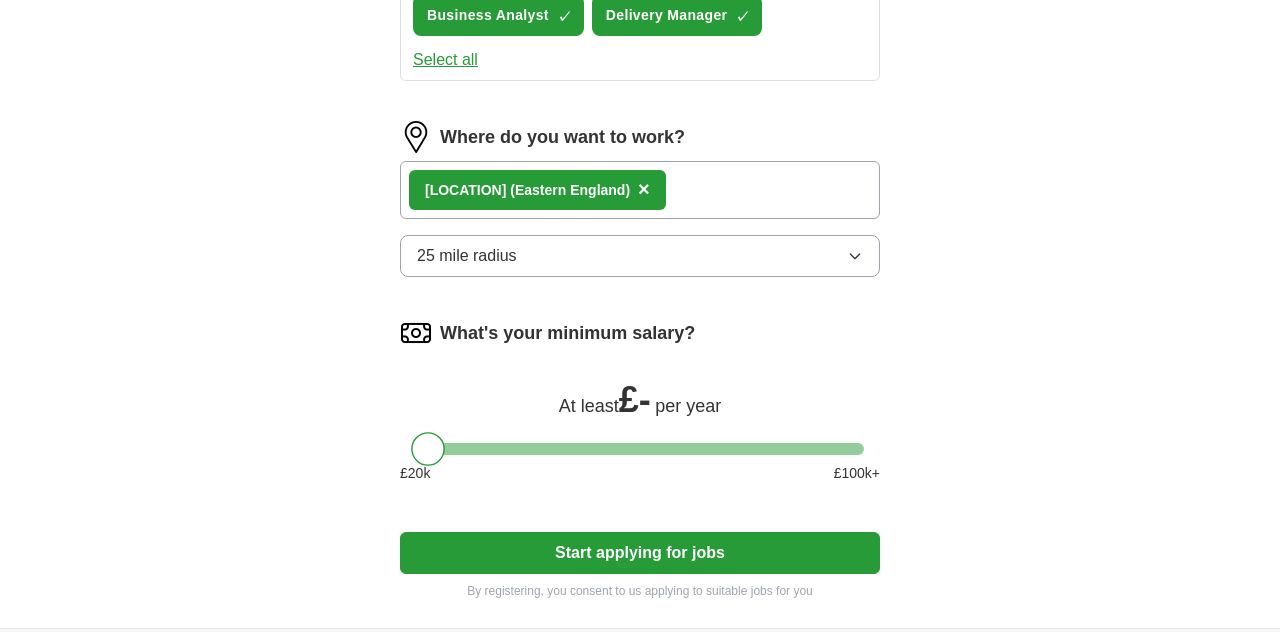 scroll, scrollTop: 1007, scrollLeft: 0, axis: vertical 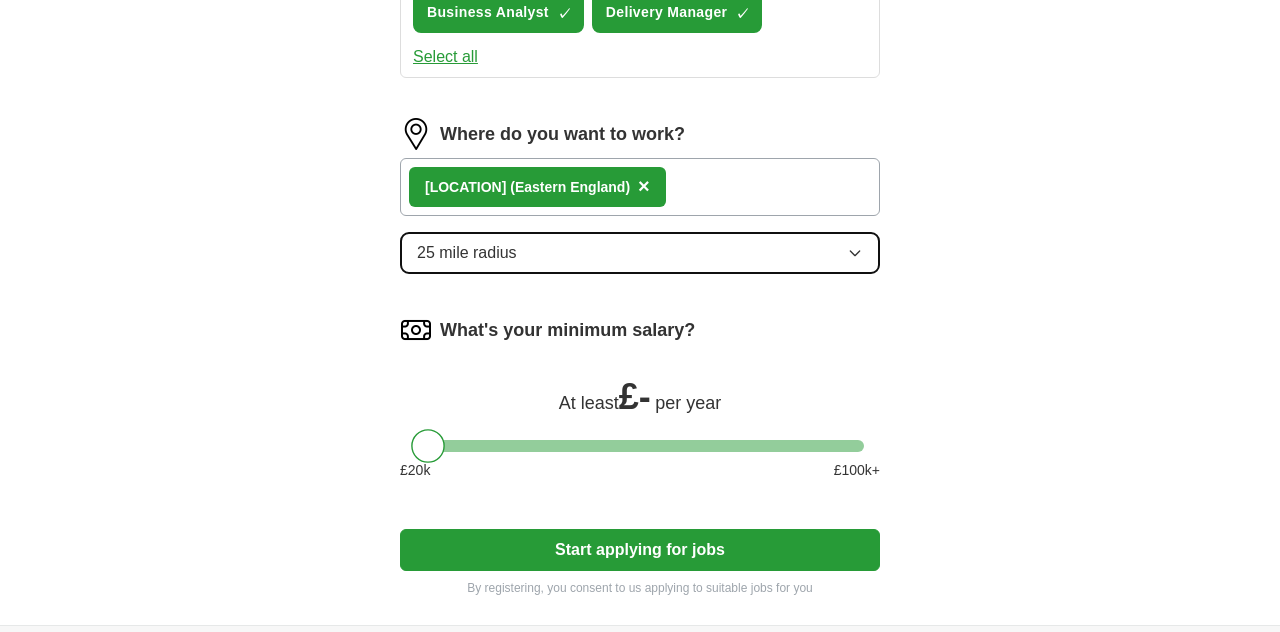 click 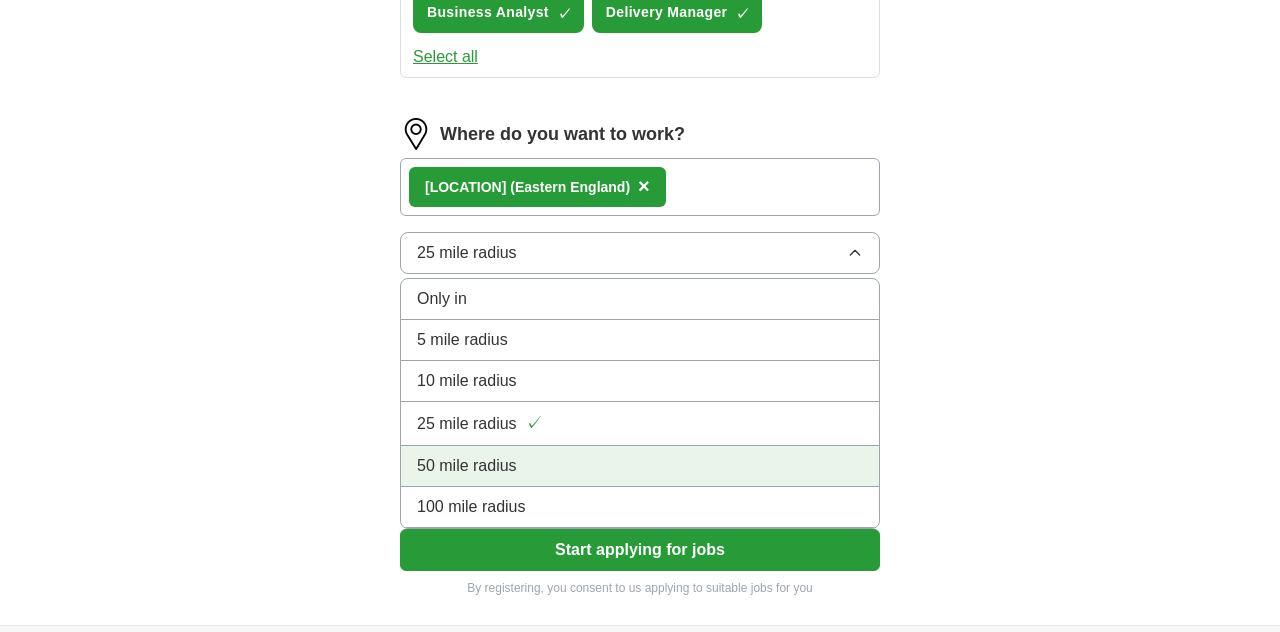 click on "50 mile radius" at bounding box center [467, 466] 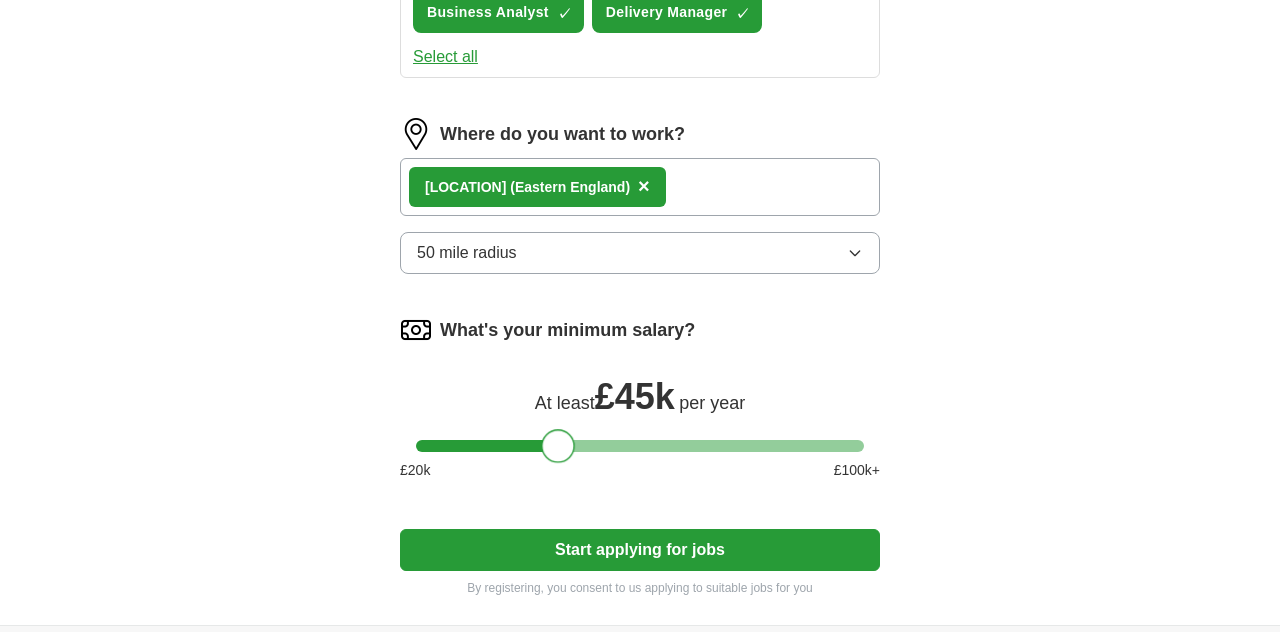 drag, startPoint x: 426, startPoint y: 443, endPoint x: 554, endPoint y: 441, distance: 128.01562 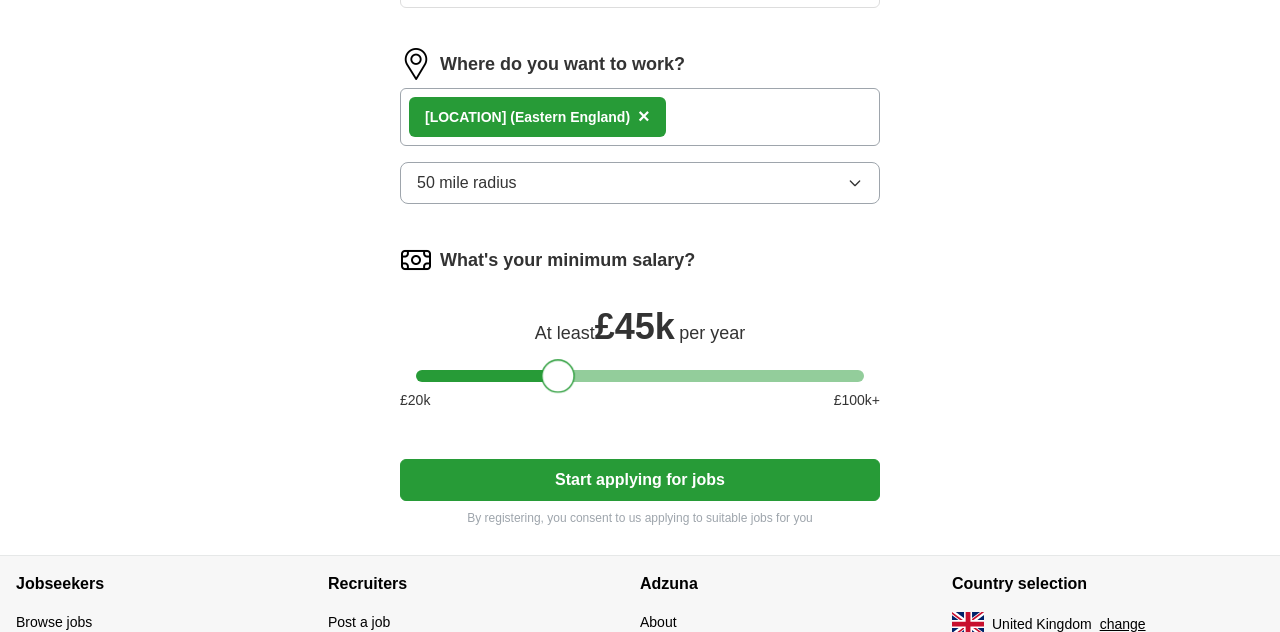 scroll, scrollTop: 1113, scrollLeft: 0, axis: vertical 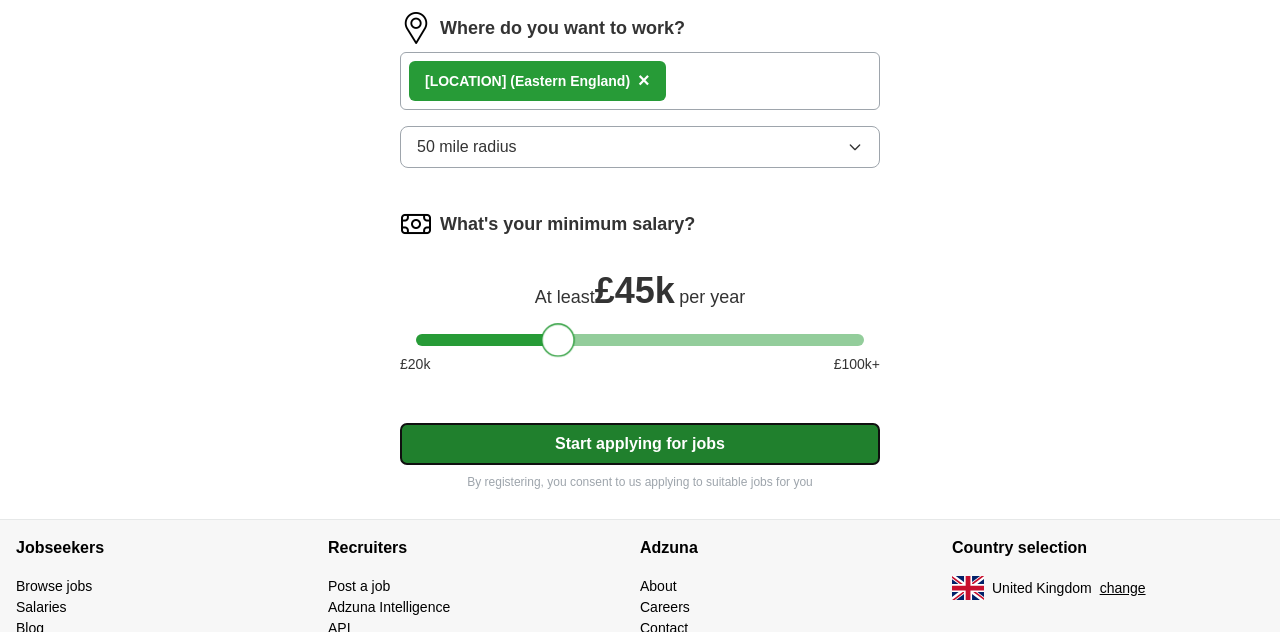 click on "Start applying for jobs" at bounding box center [640, 444] 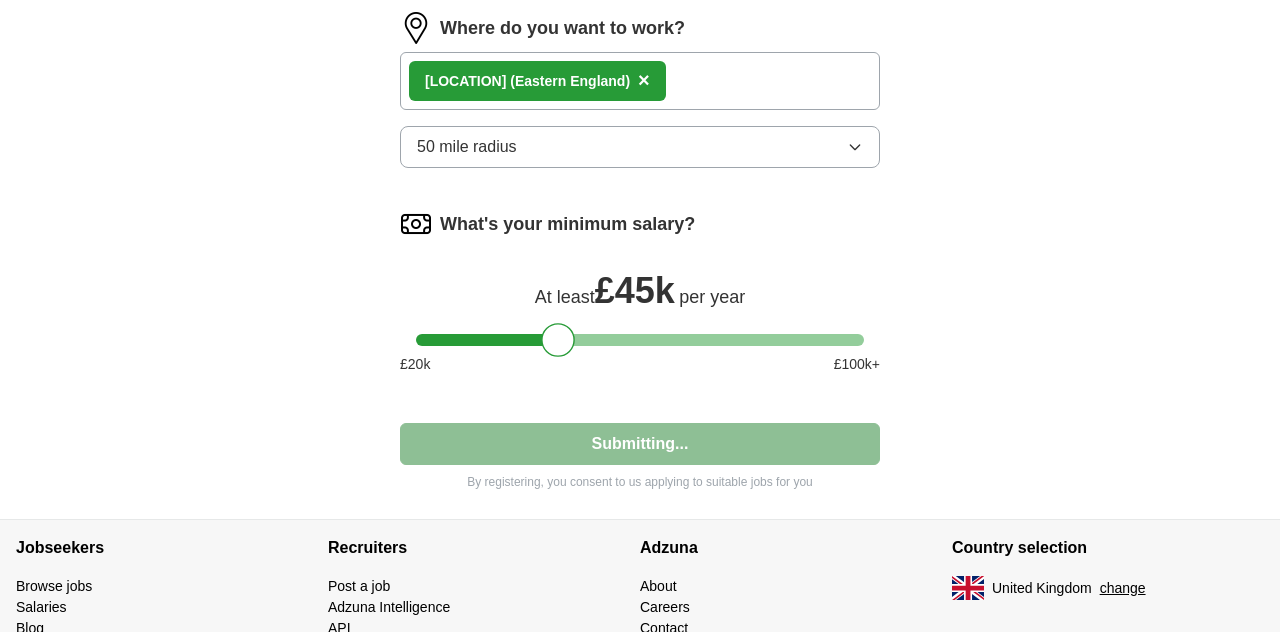 select on "**" 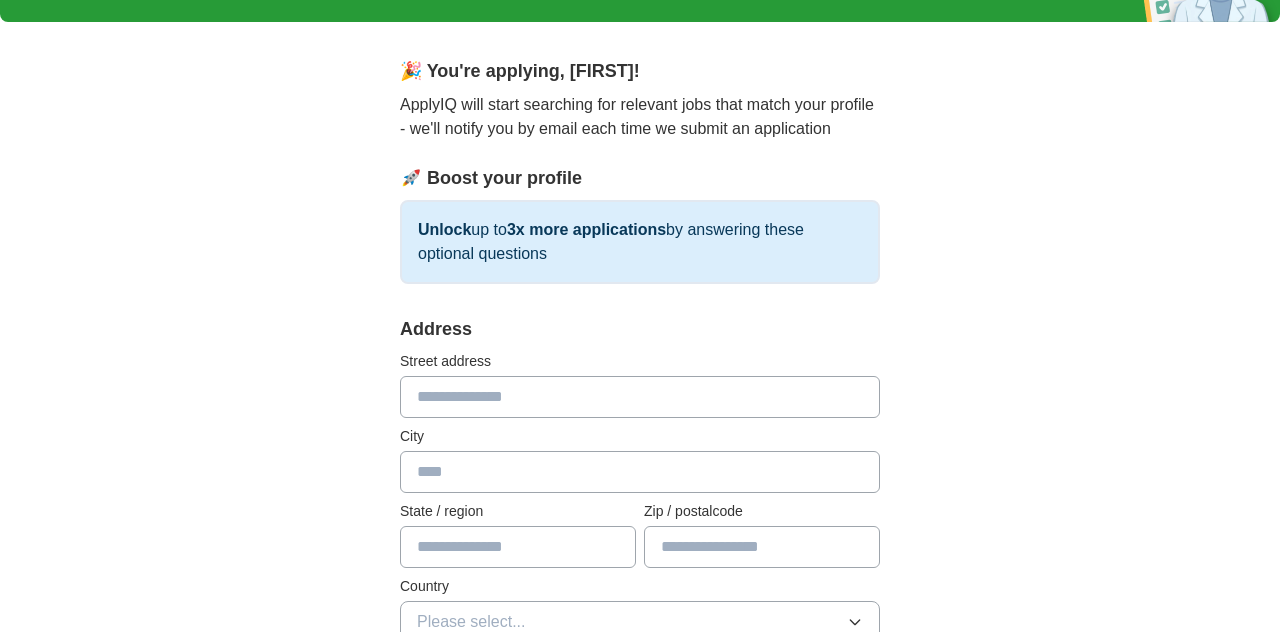scroll, scrollTop: 159, scrollLeft: 0, axis: vertical 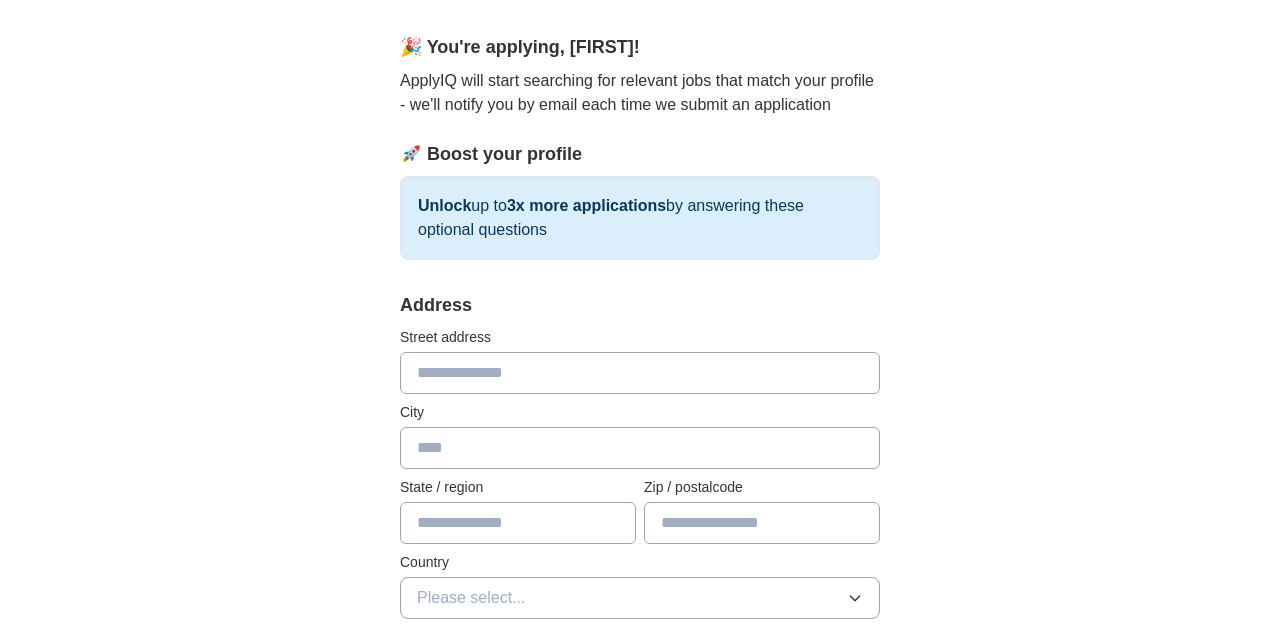 click at bounding box center (640, 373) 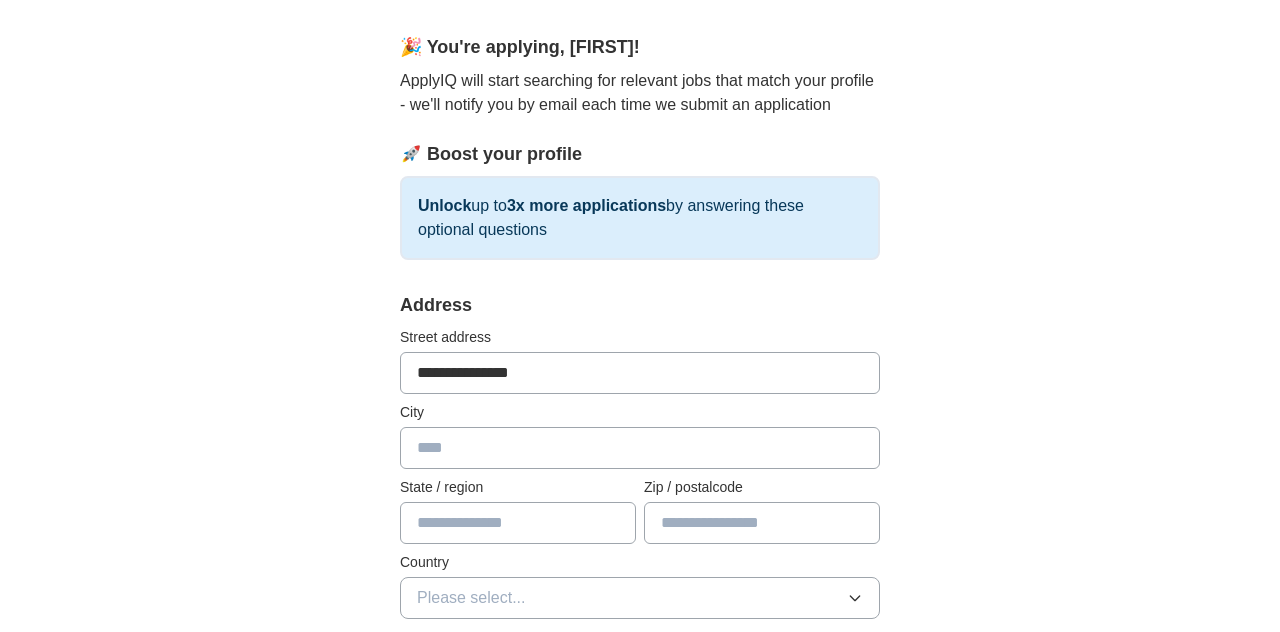 type on "*********" 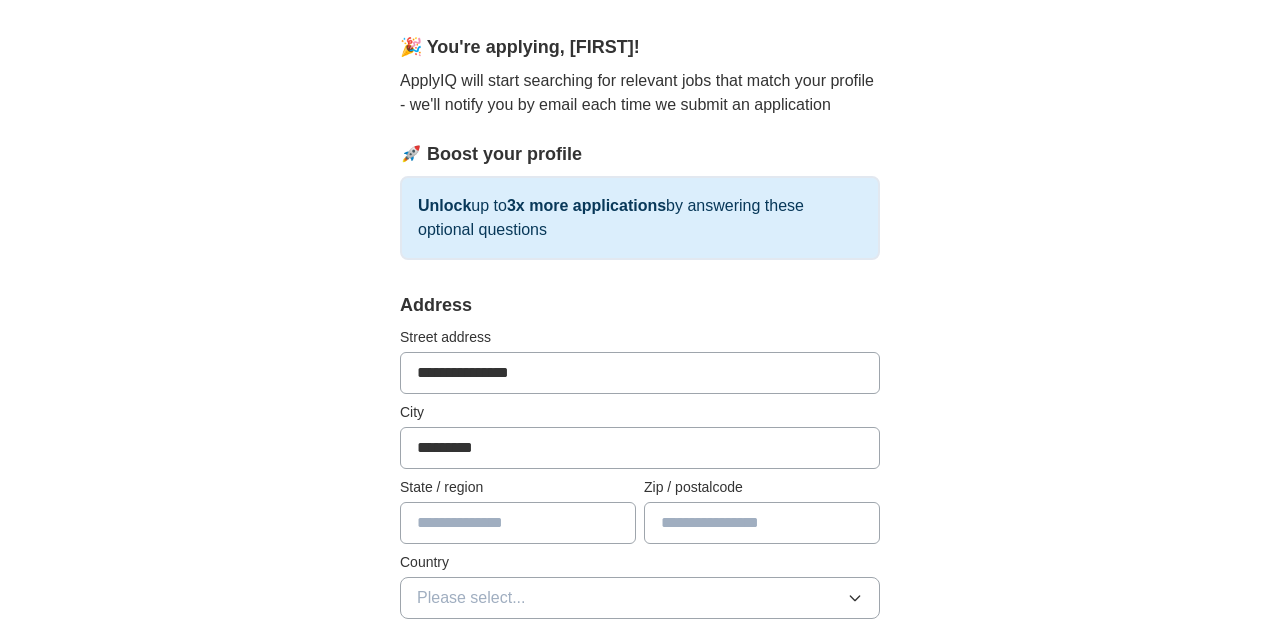 type on "**********" 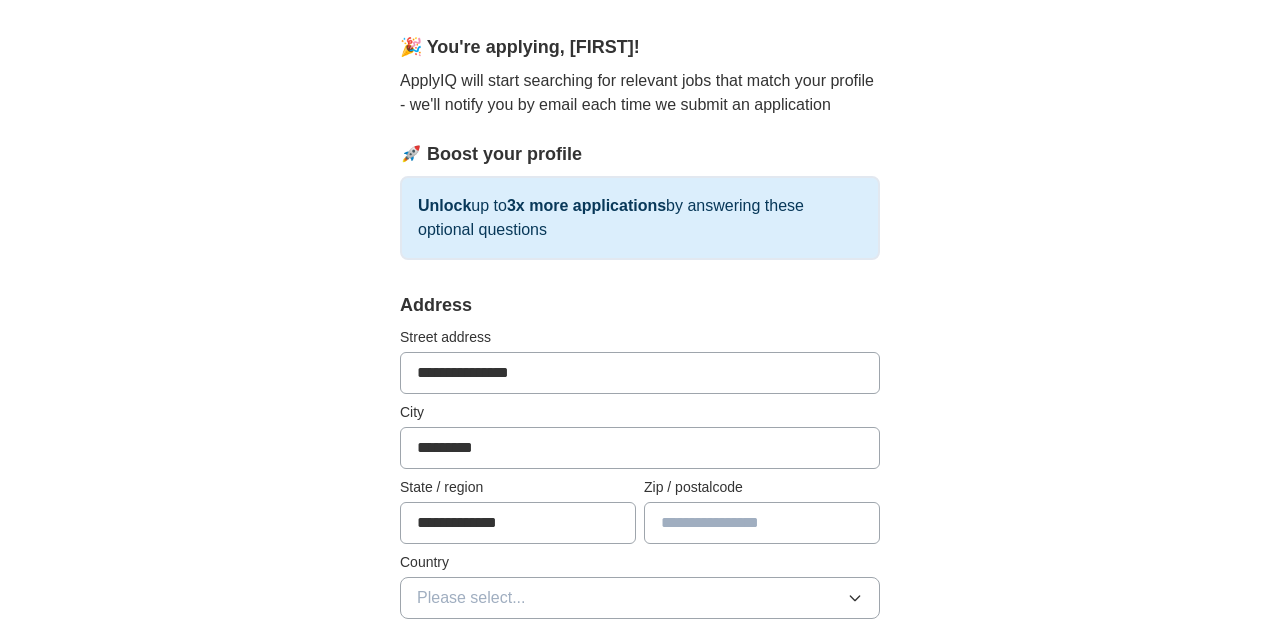 type on "*******" 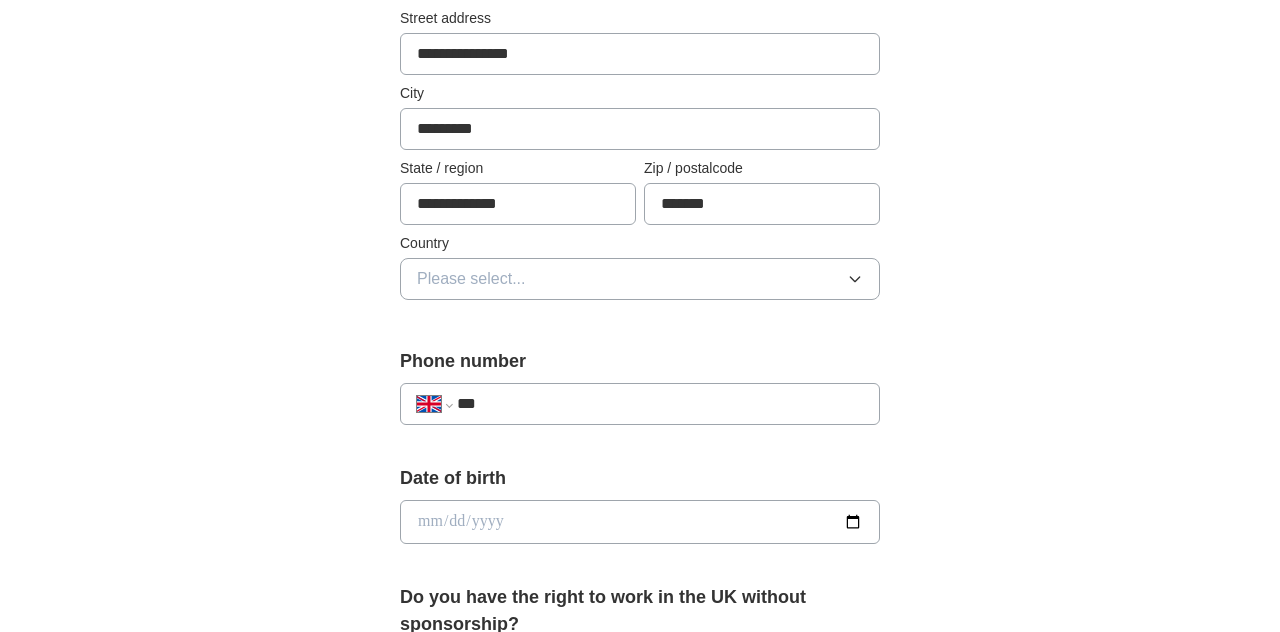 scroll, scrollTop: 486, scrollLeft: 0, axis: vertical 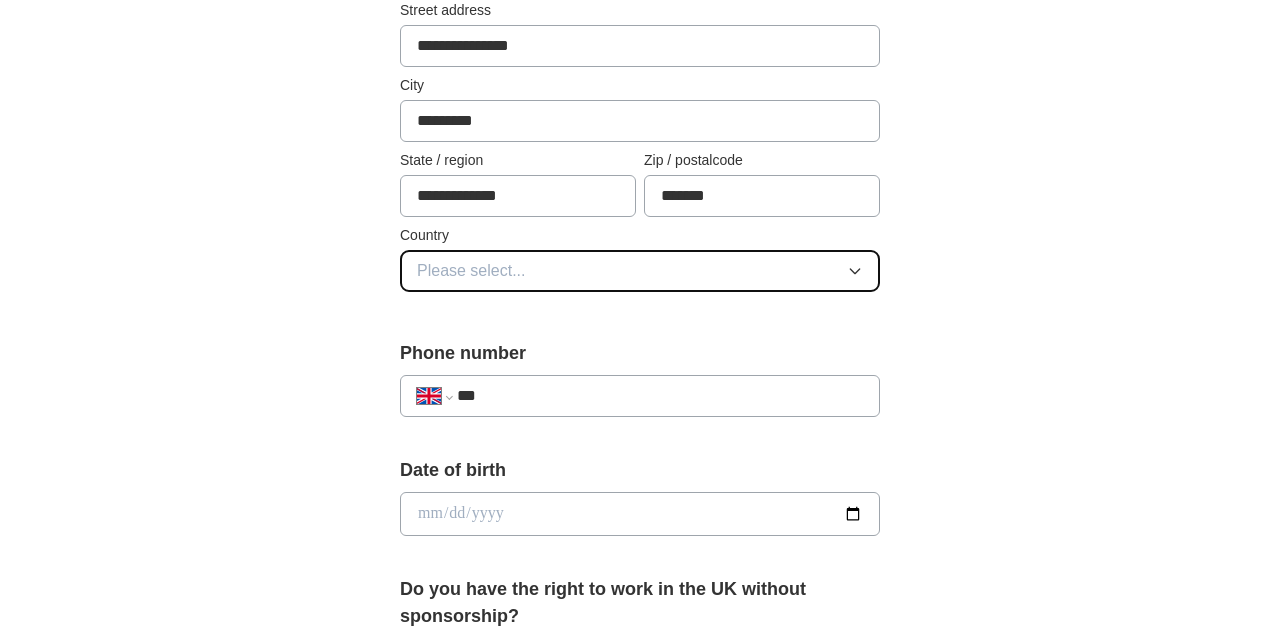 click 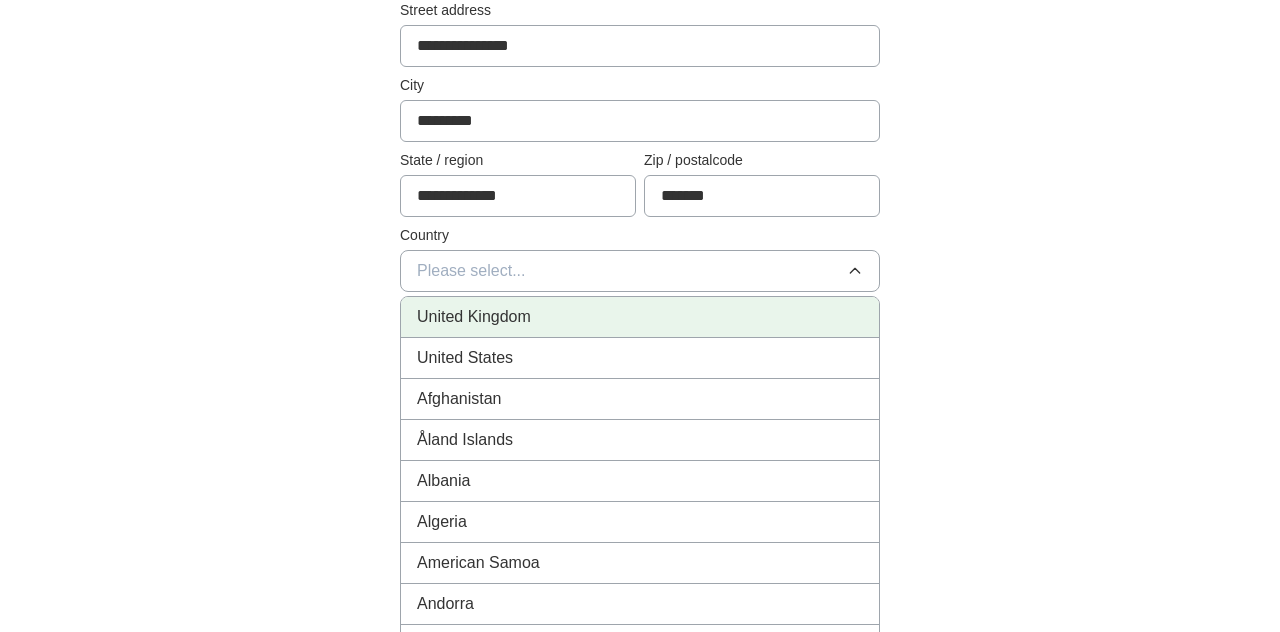 click on "United Kingdom" at bounding box center [474, 317] 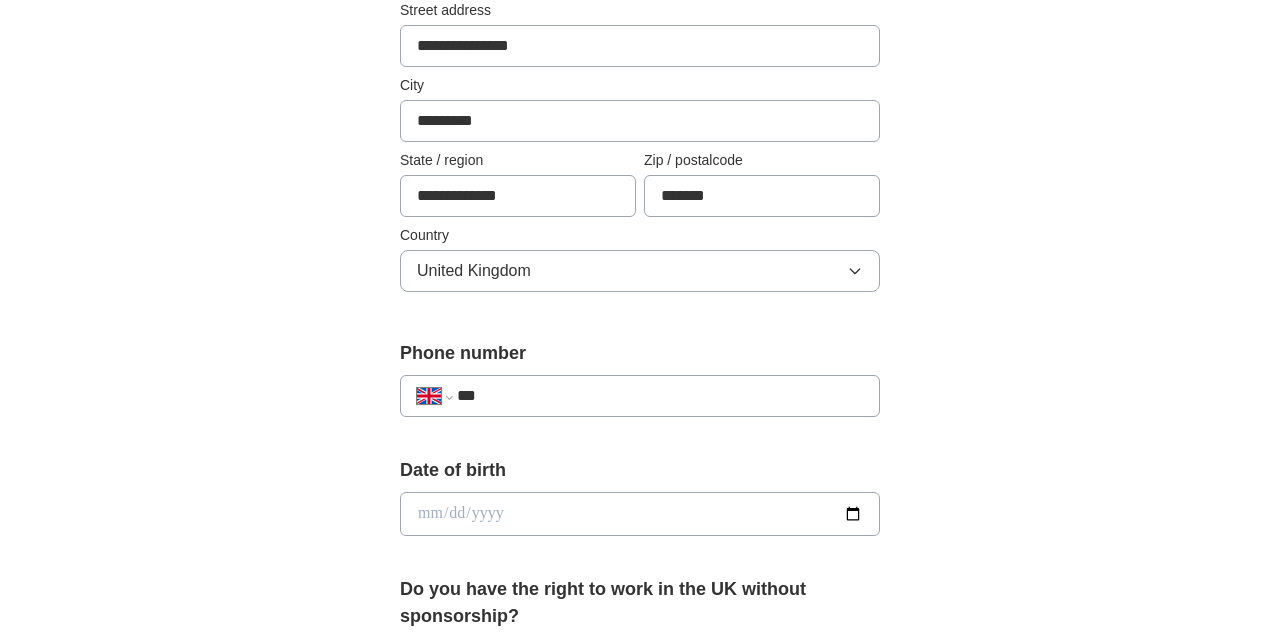 click on "***" at bounding box center [660, 396] 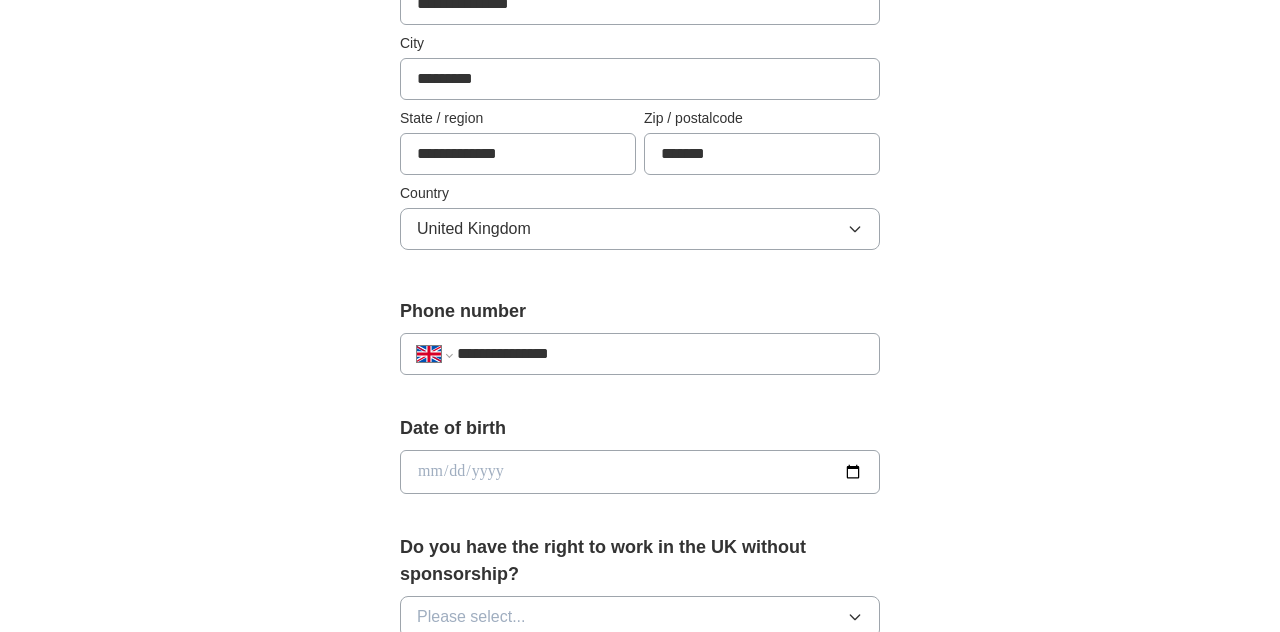 scroll, scrollTop: 545, scrollLeft: 0, axis: vertical 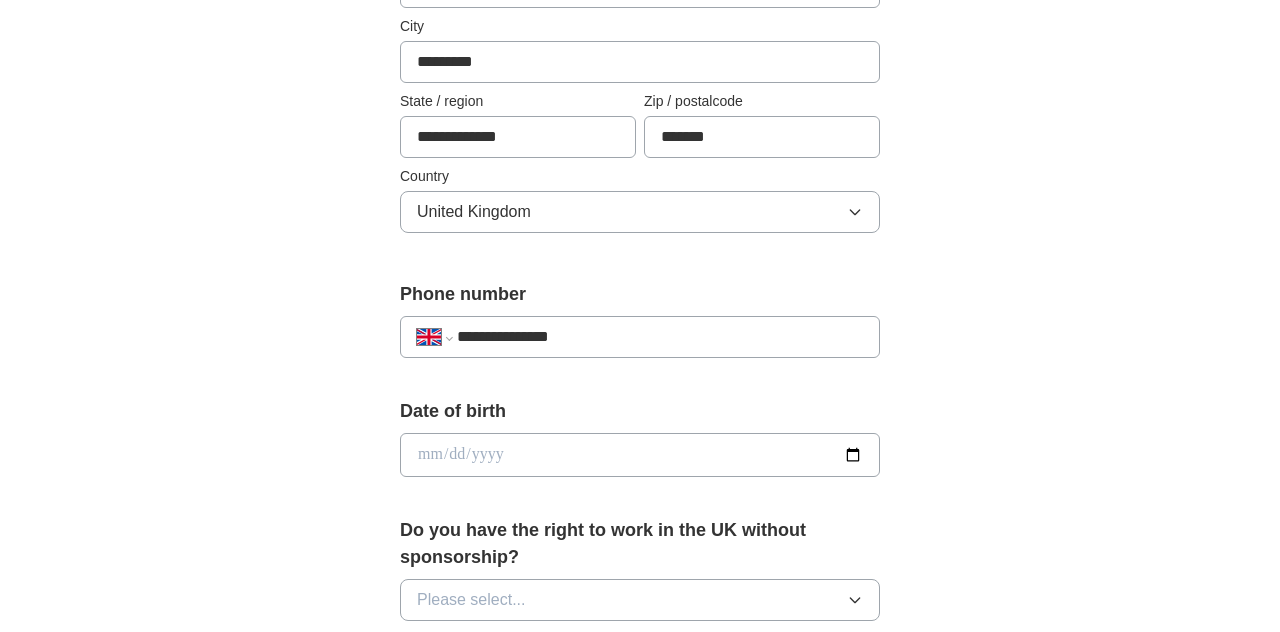 type on "**********" 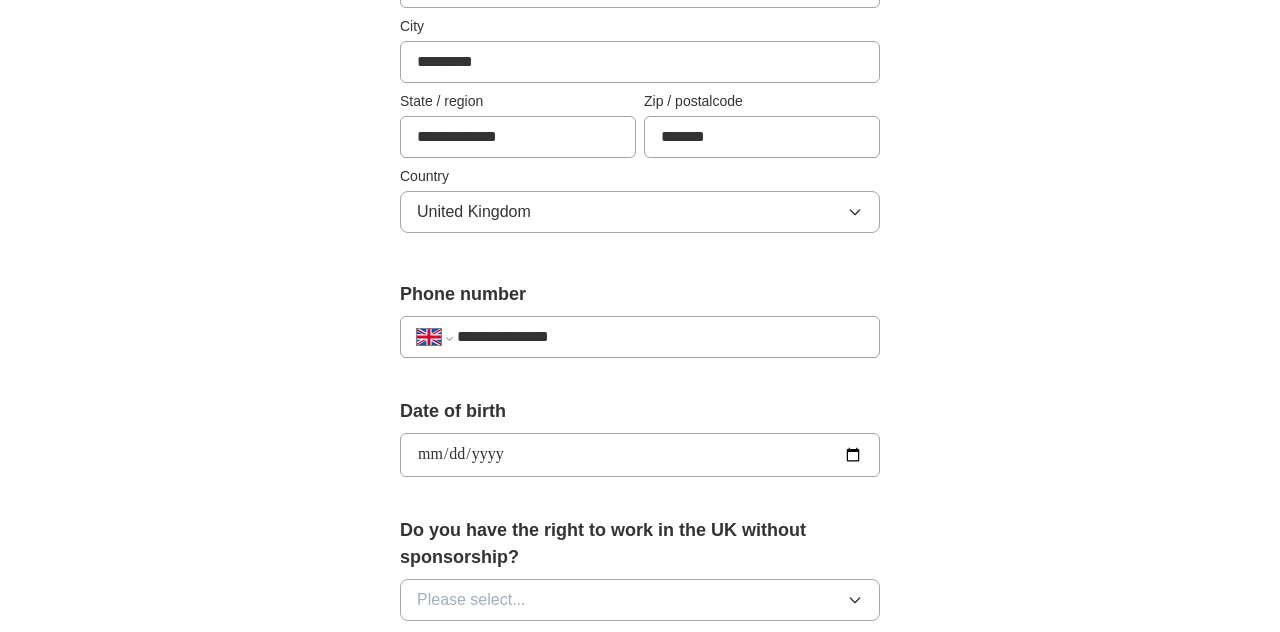 type on "**********" 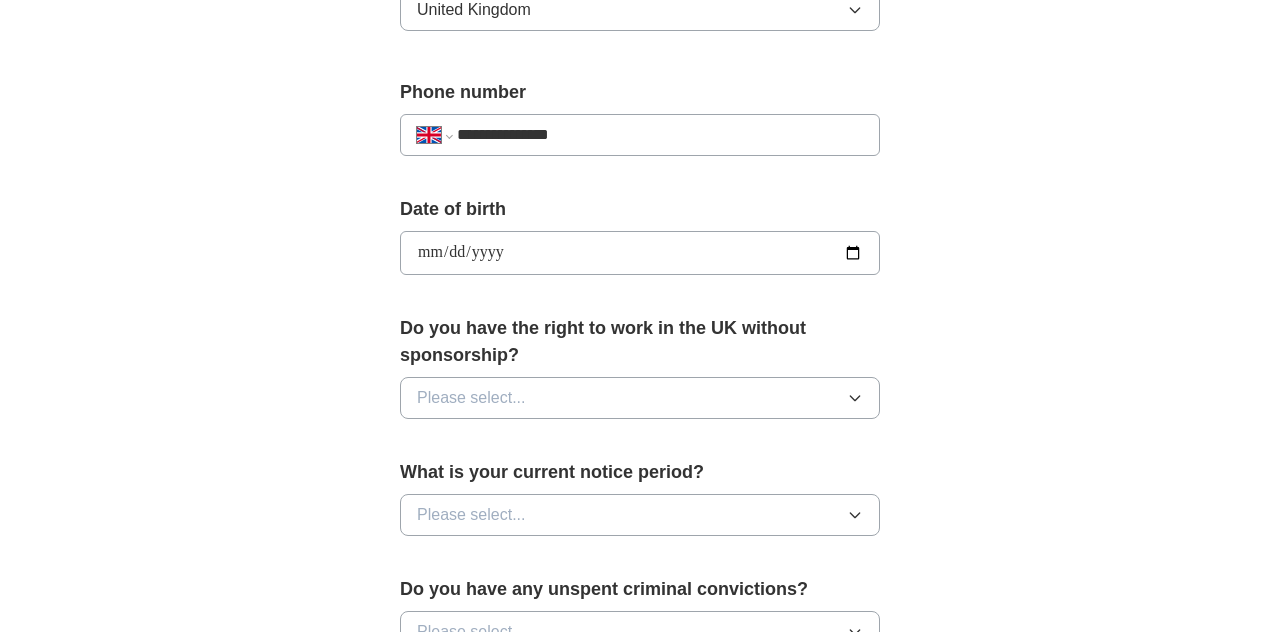 scroll, scrollTop: 748, scrollLeft: 0, axis: vertical 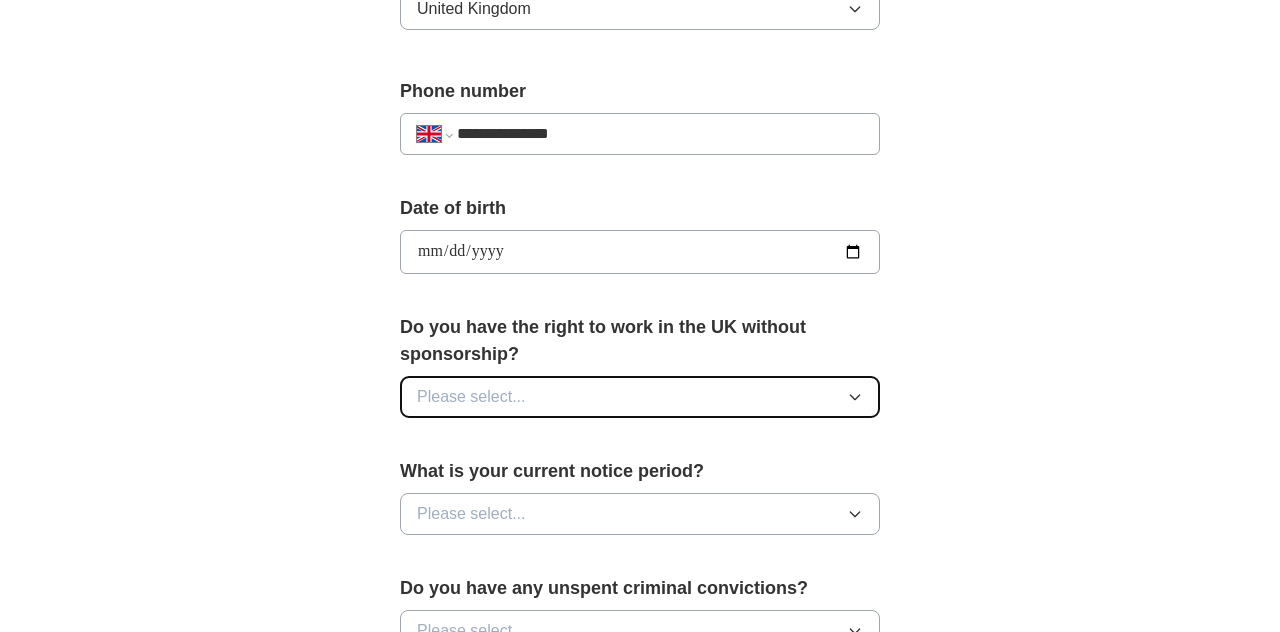 click 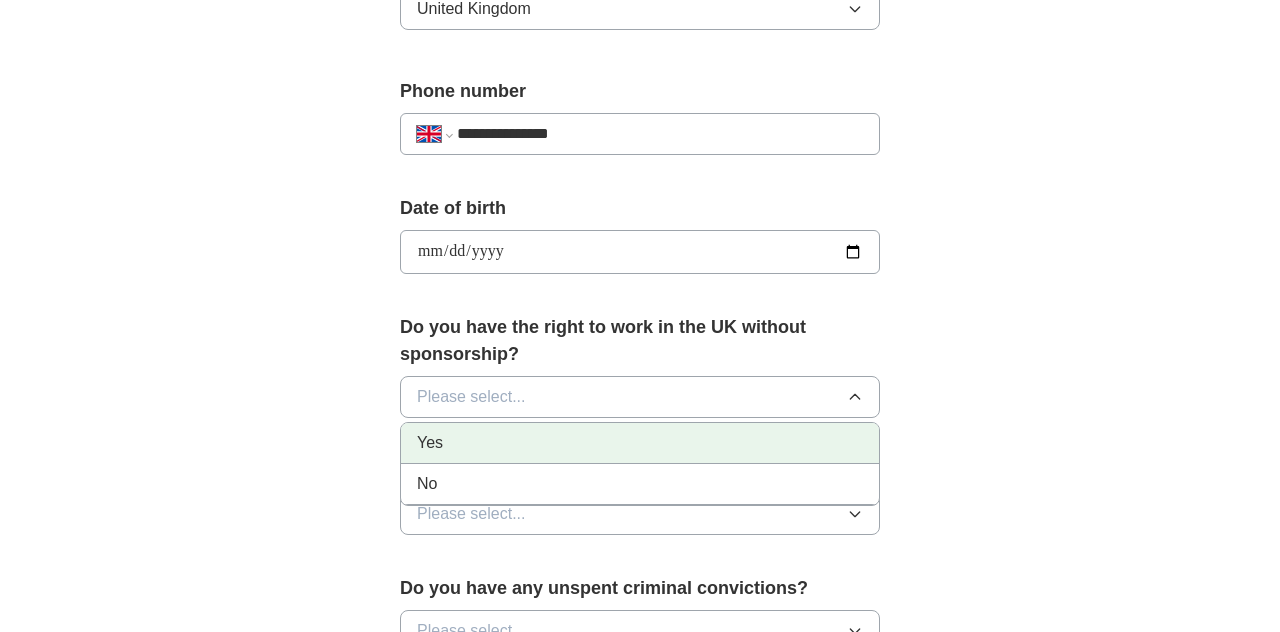 click on "Yes" at bounding box center [640, 443] 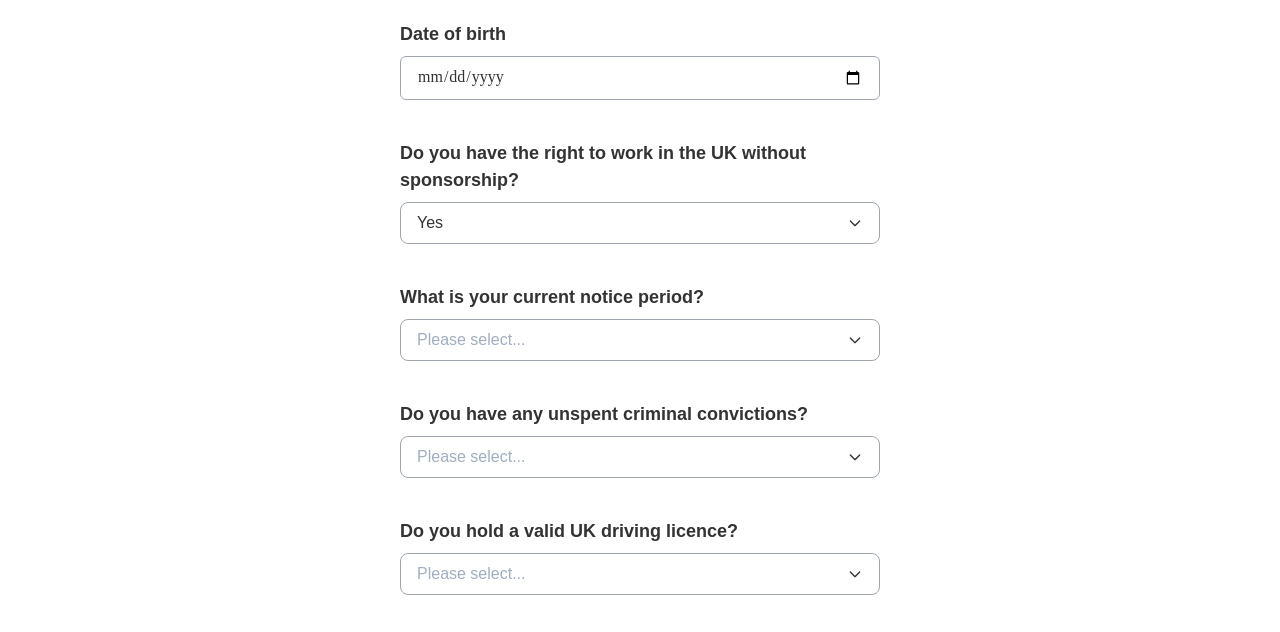 scroll, scrollTop: 943, scrollLeft: 0, axis: vertical 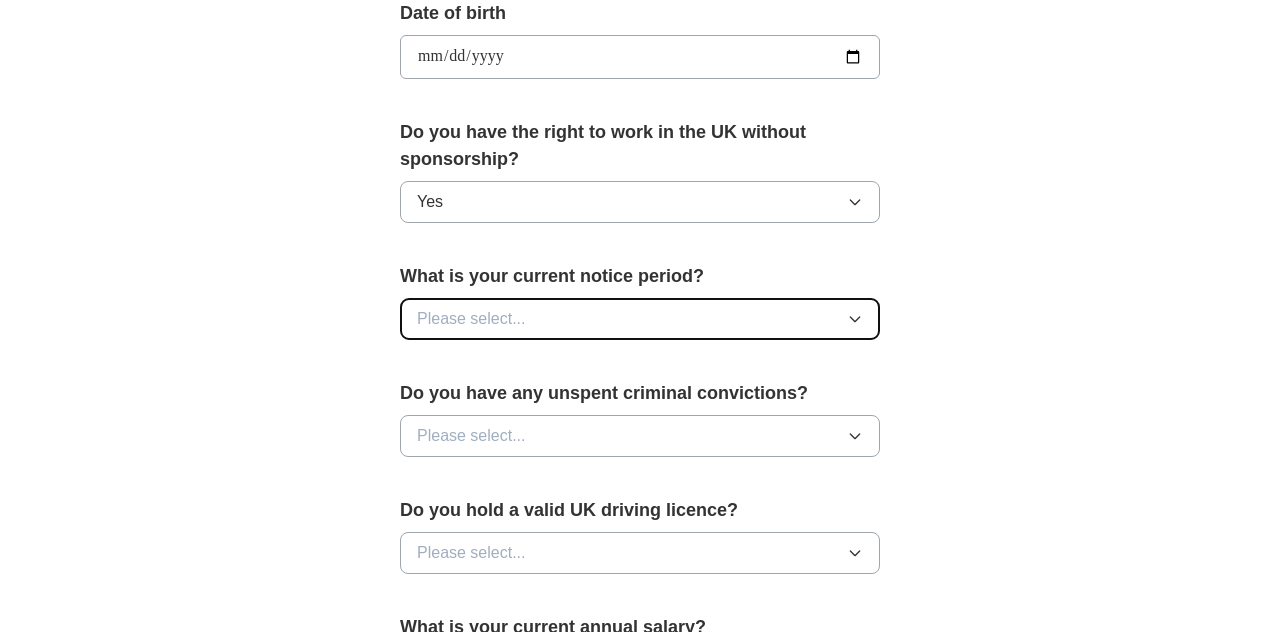 click 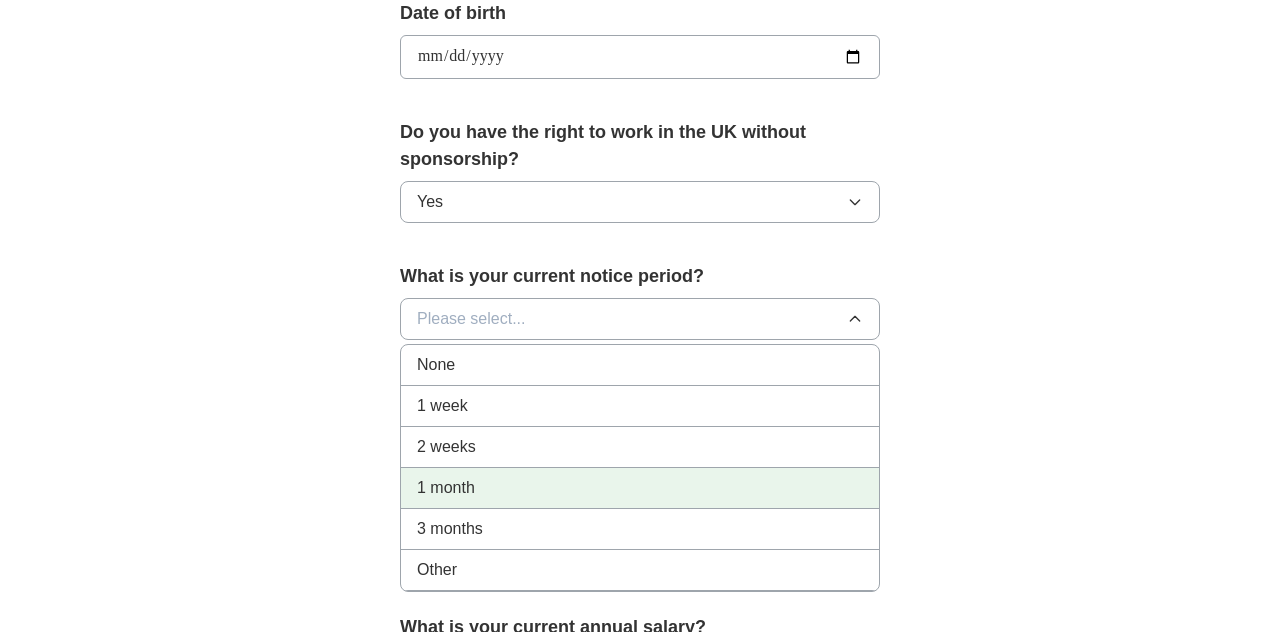 click on "1 month" at bounding box center (446, 488) 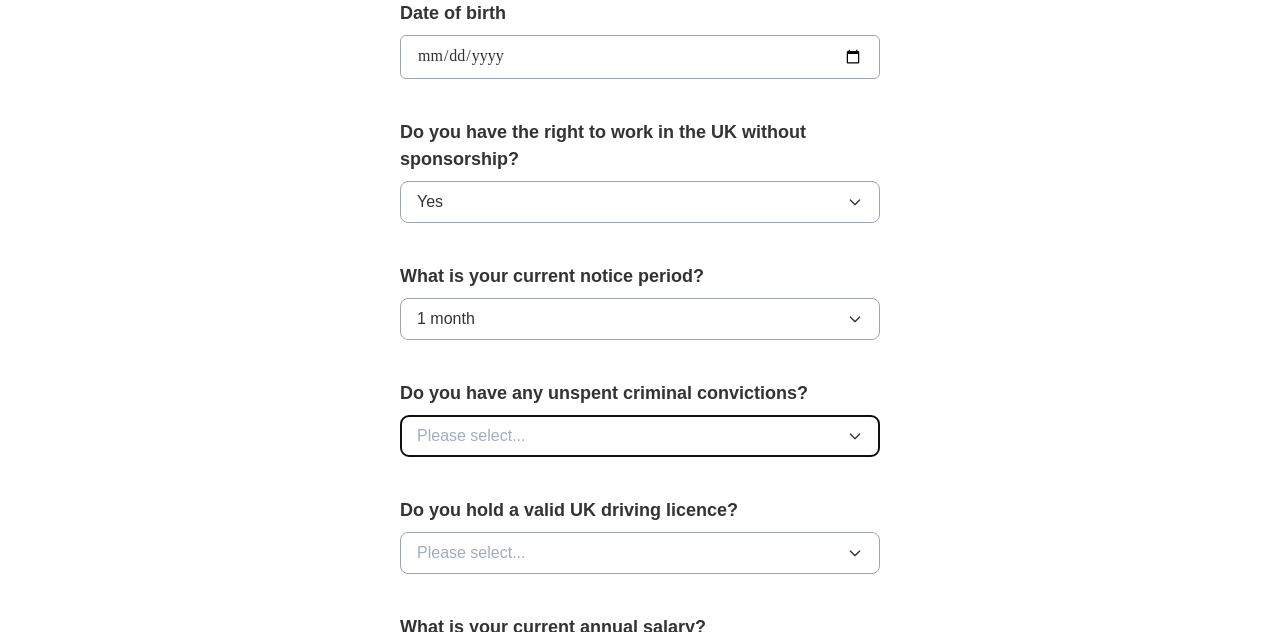 click 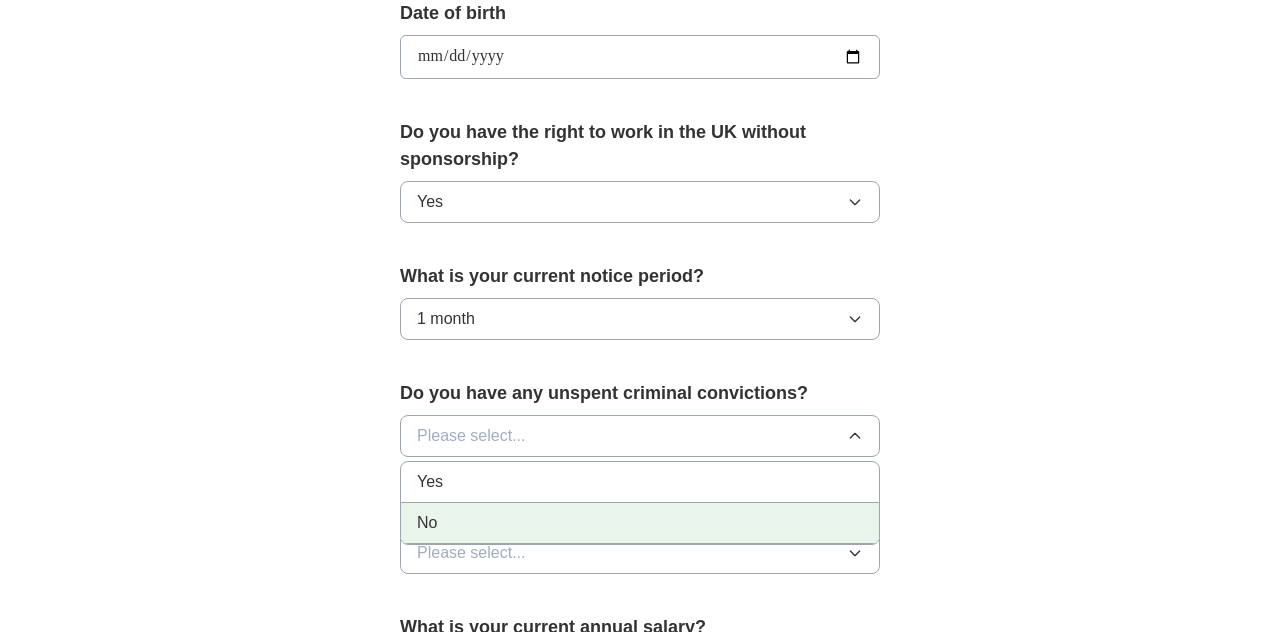 click on "No" at bounding box center [640, 523] 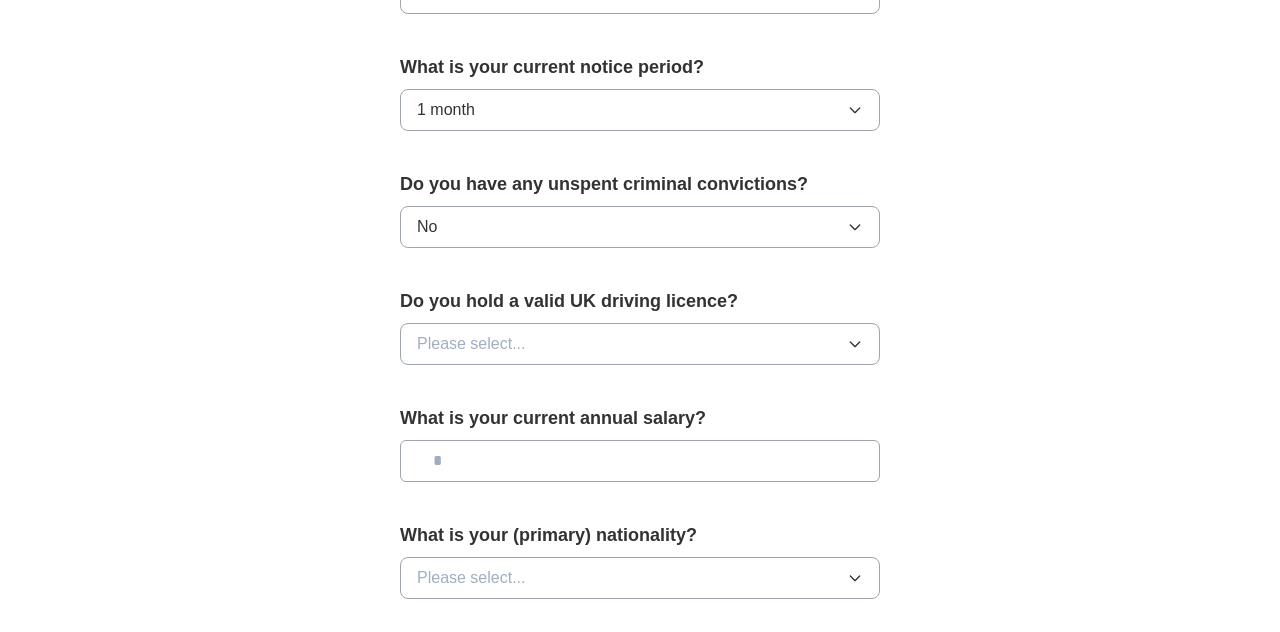 scroll, scrollTop: 1155, scrollLeft: 0, axis: vertical 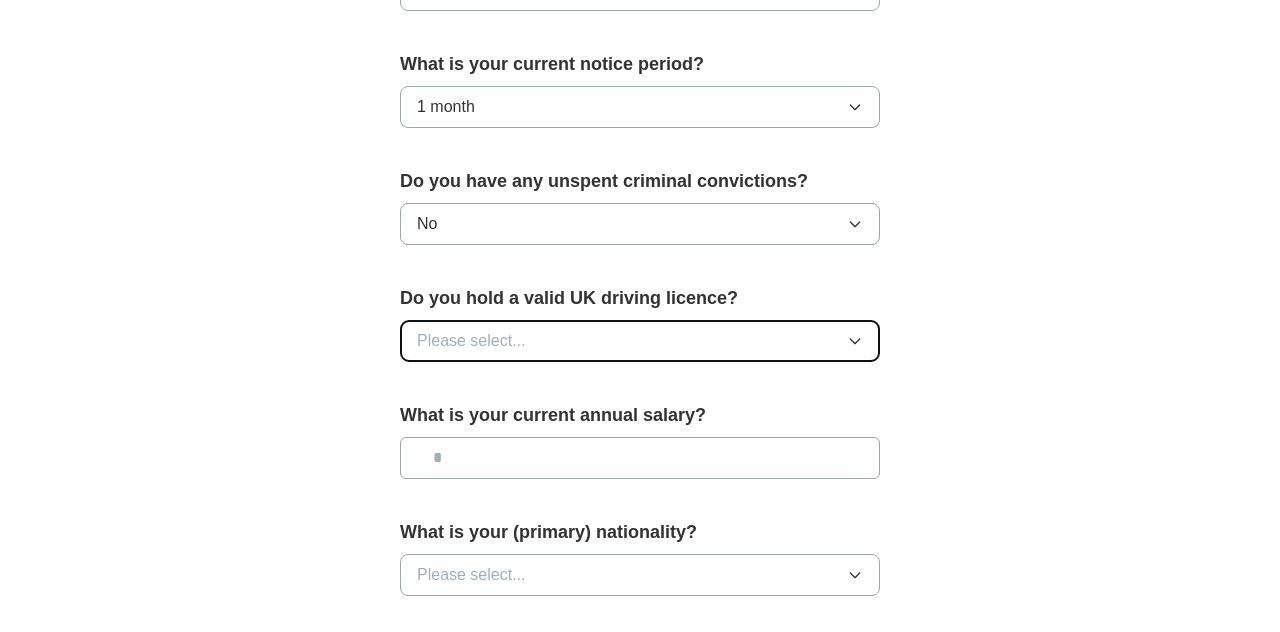 click 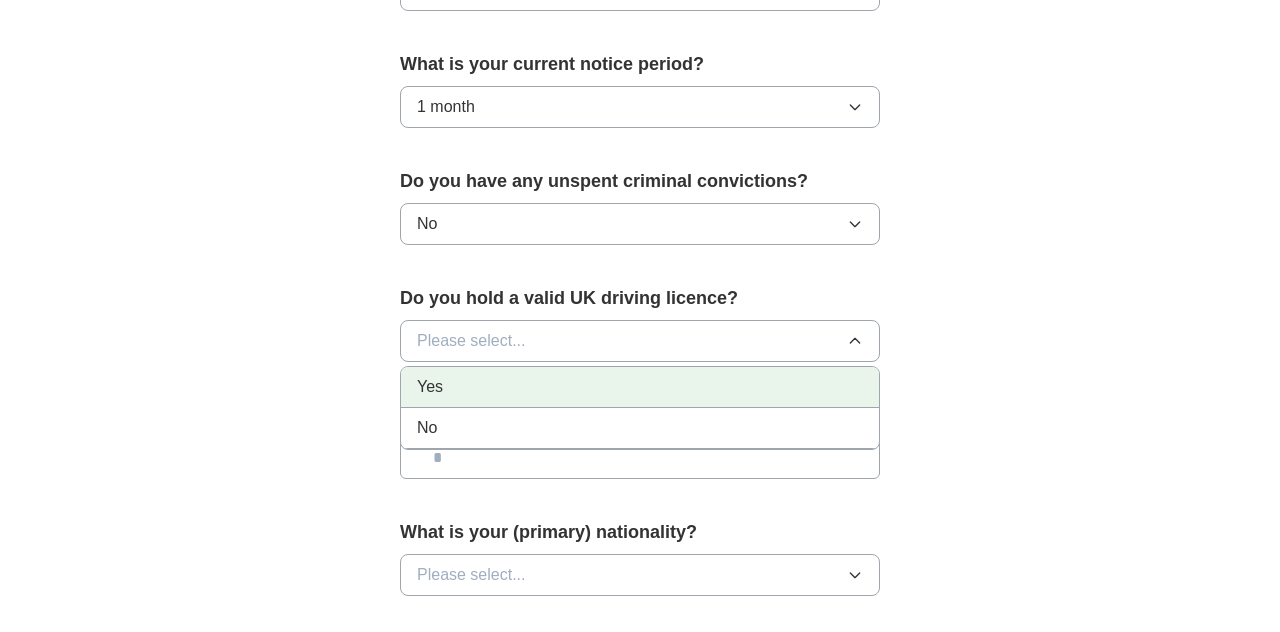 click on "Yes" at bounding box center (640, 387) 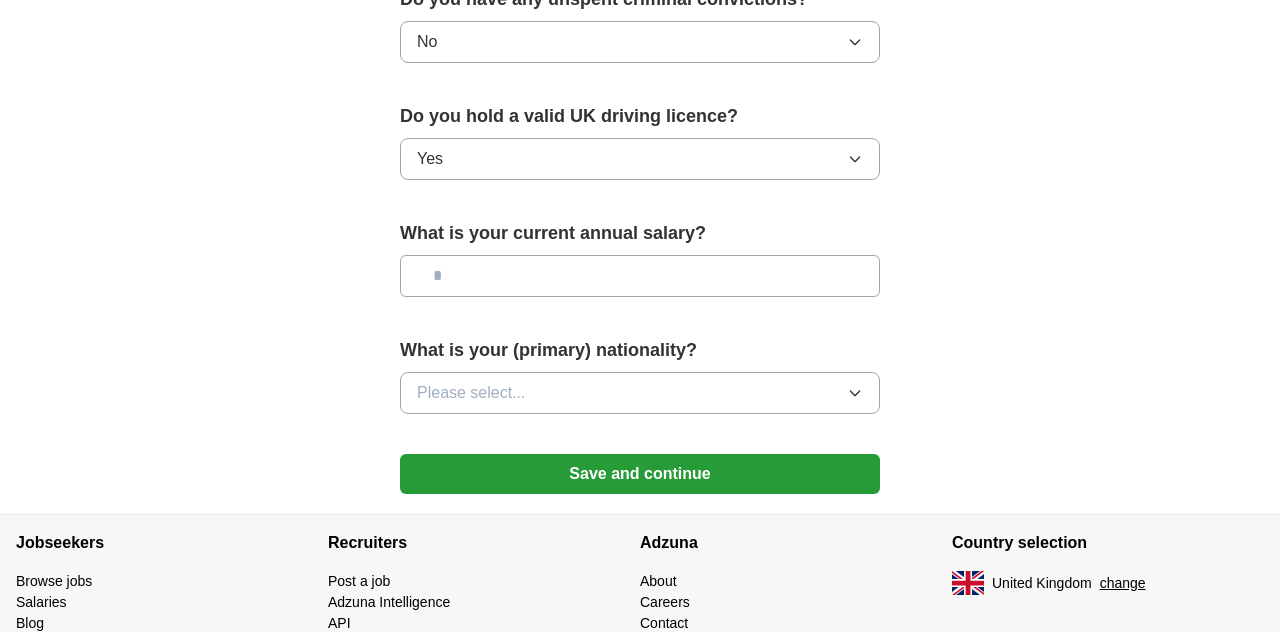 scroll, scrollTop: 1344, scrollLeft: 0, axis: vertical 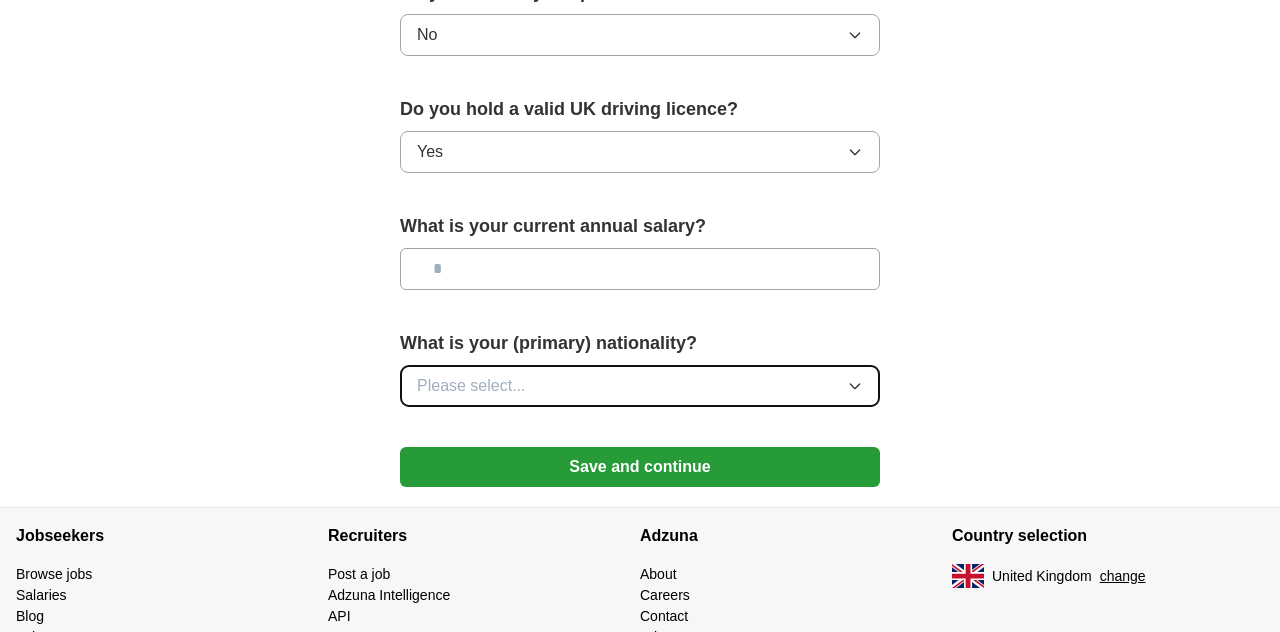 click 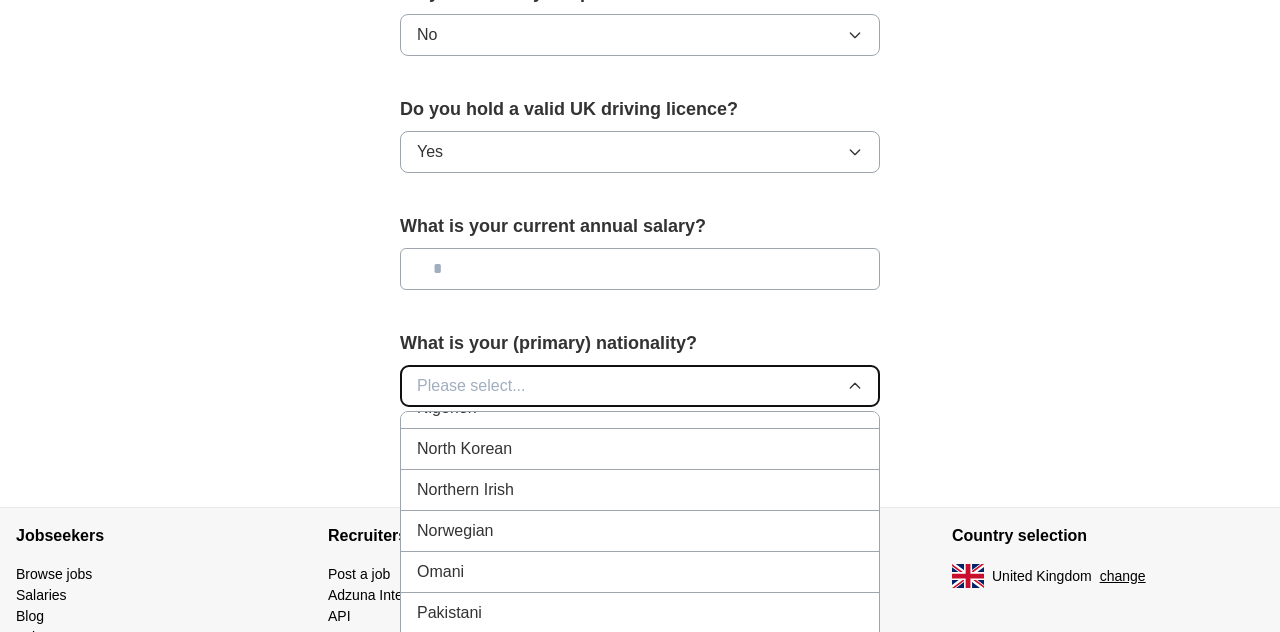 scroll, scrollTop: 5317, scrollLeft: 0, axis: vertical 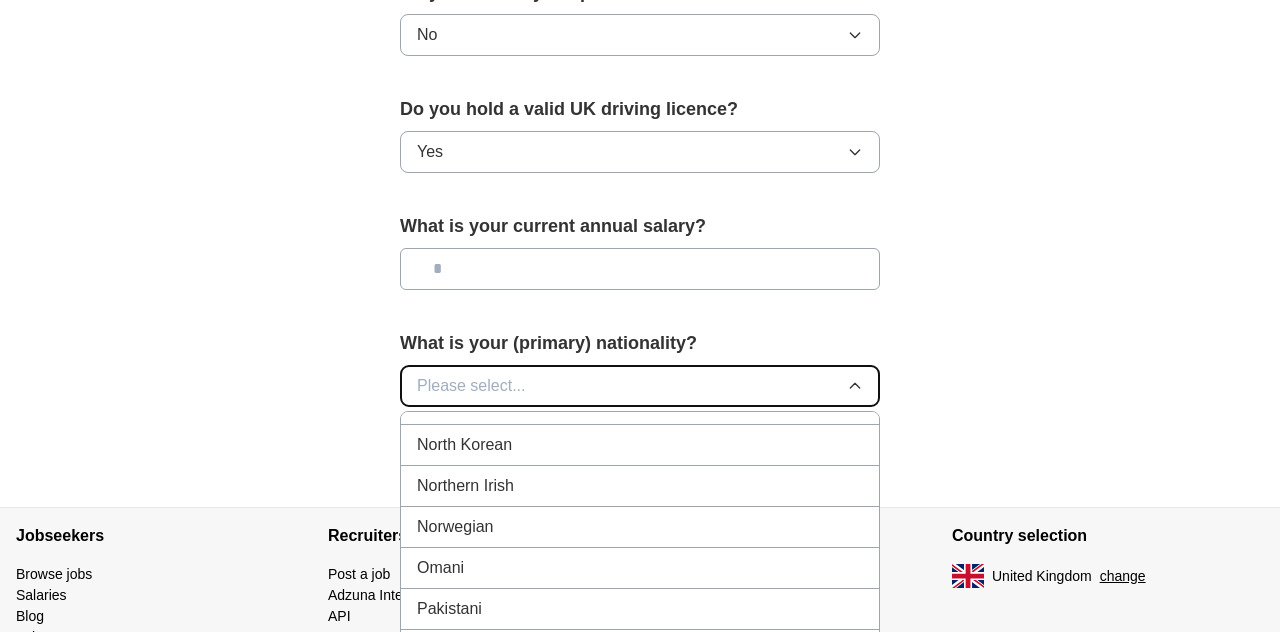 type 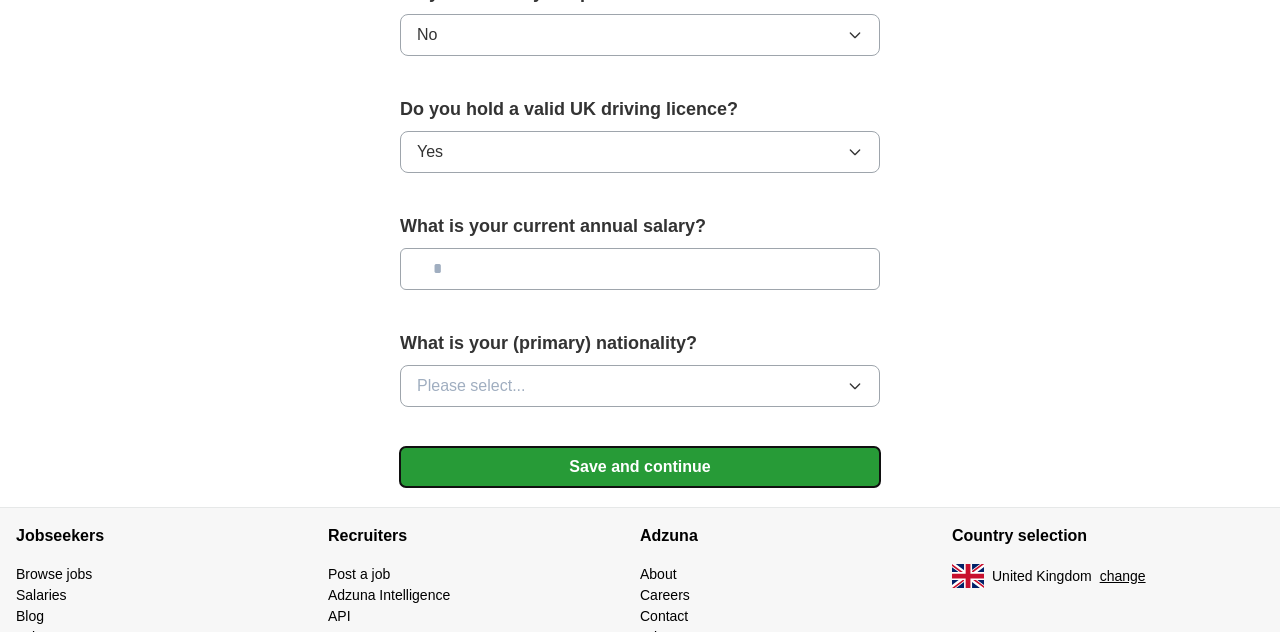 click on "Save and continue" at bounding box center [640, 467] 